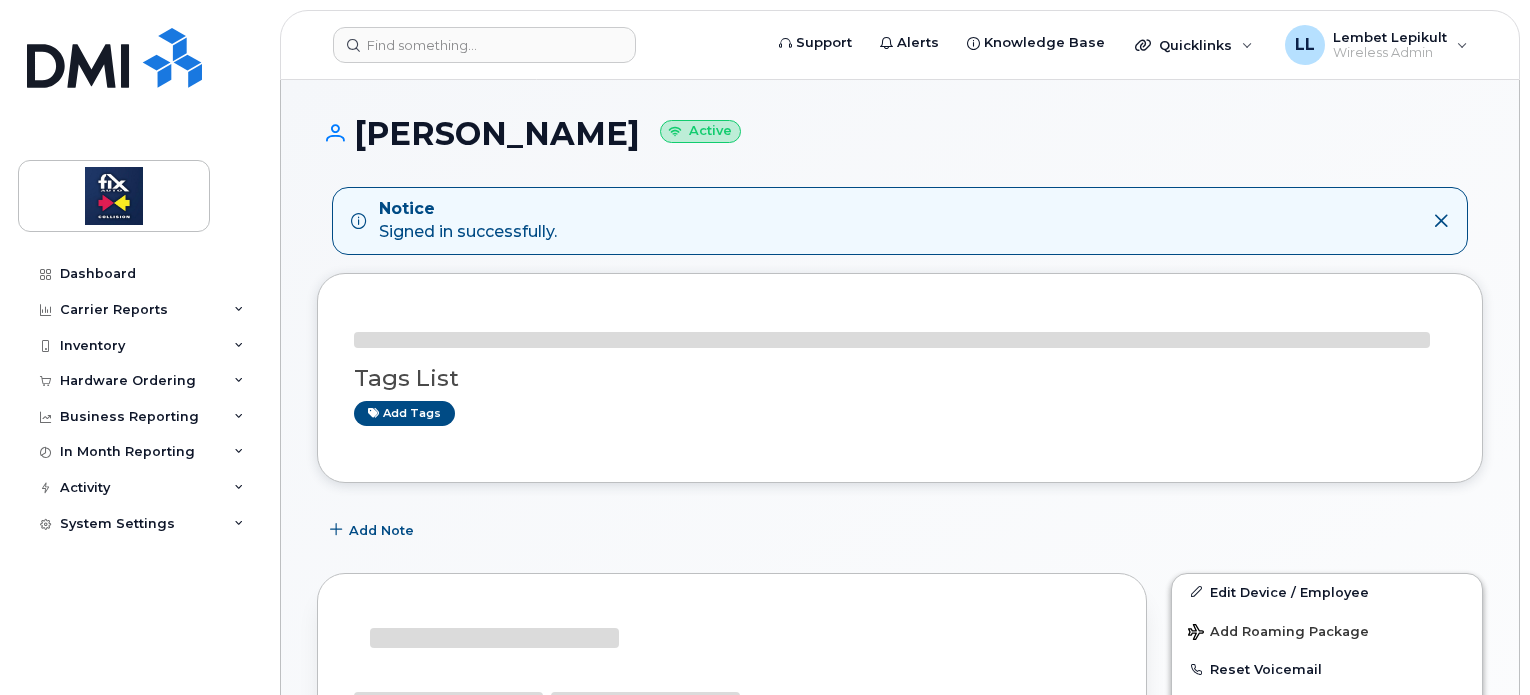 scroll, scrollTop: 0, scrollLeft: 0, axis: both 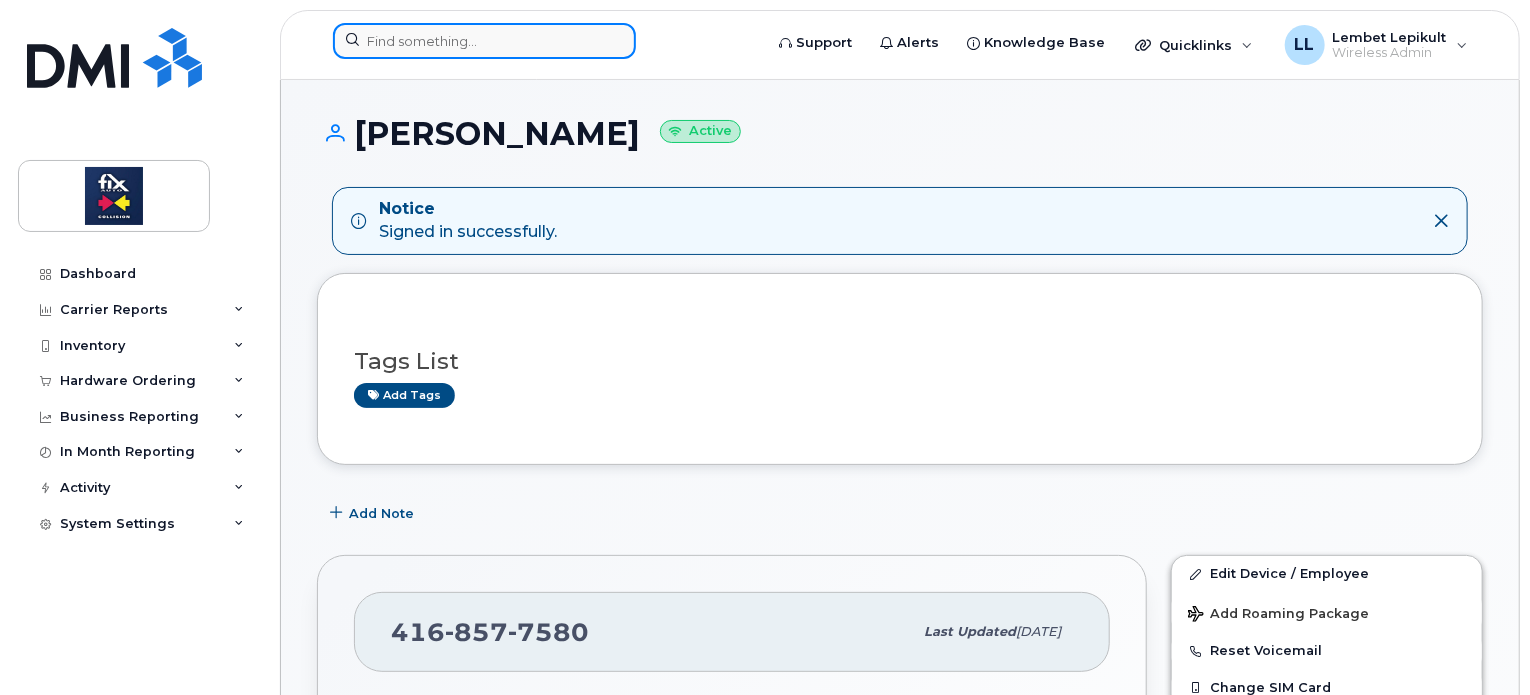 click at bounding box center [484, 41] 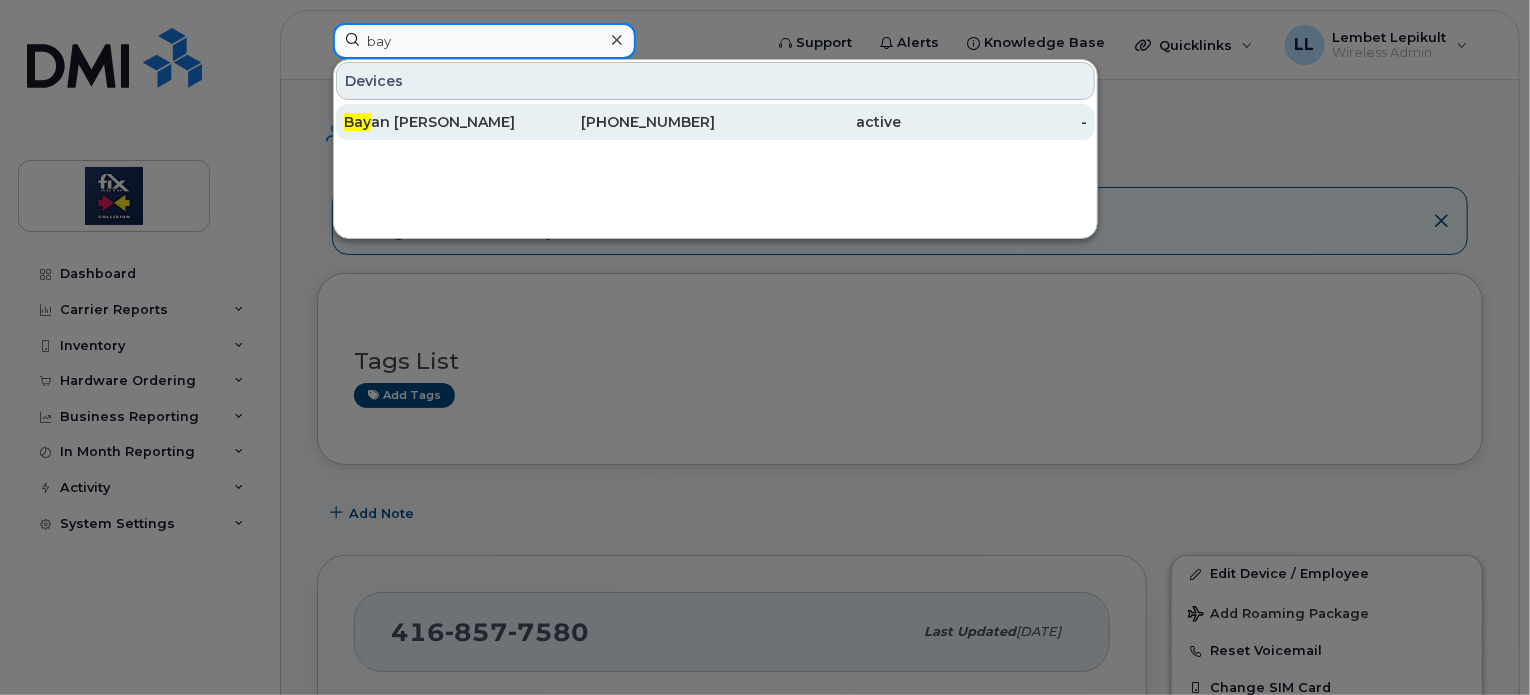type on "bay" 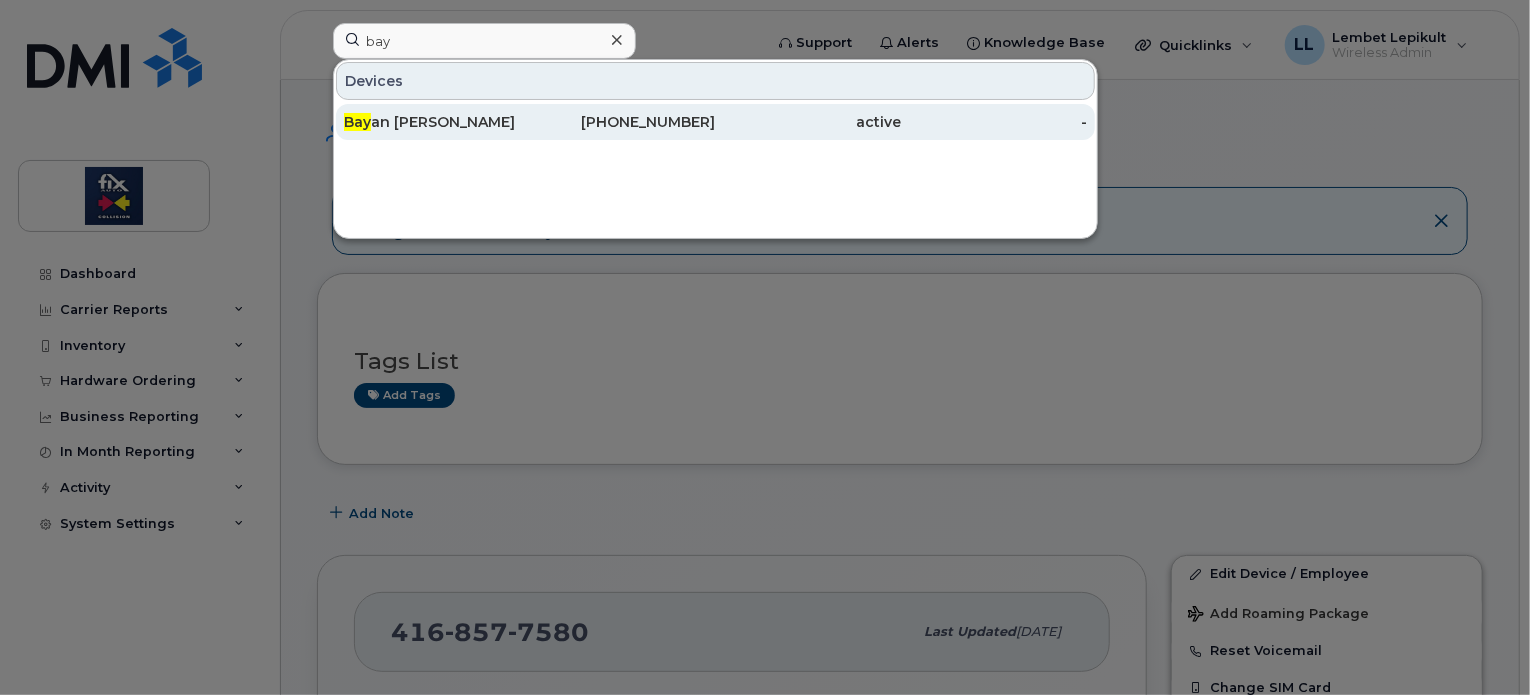 click on "Bay an Abu Mandil" at bounding box center (437, 122) 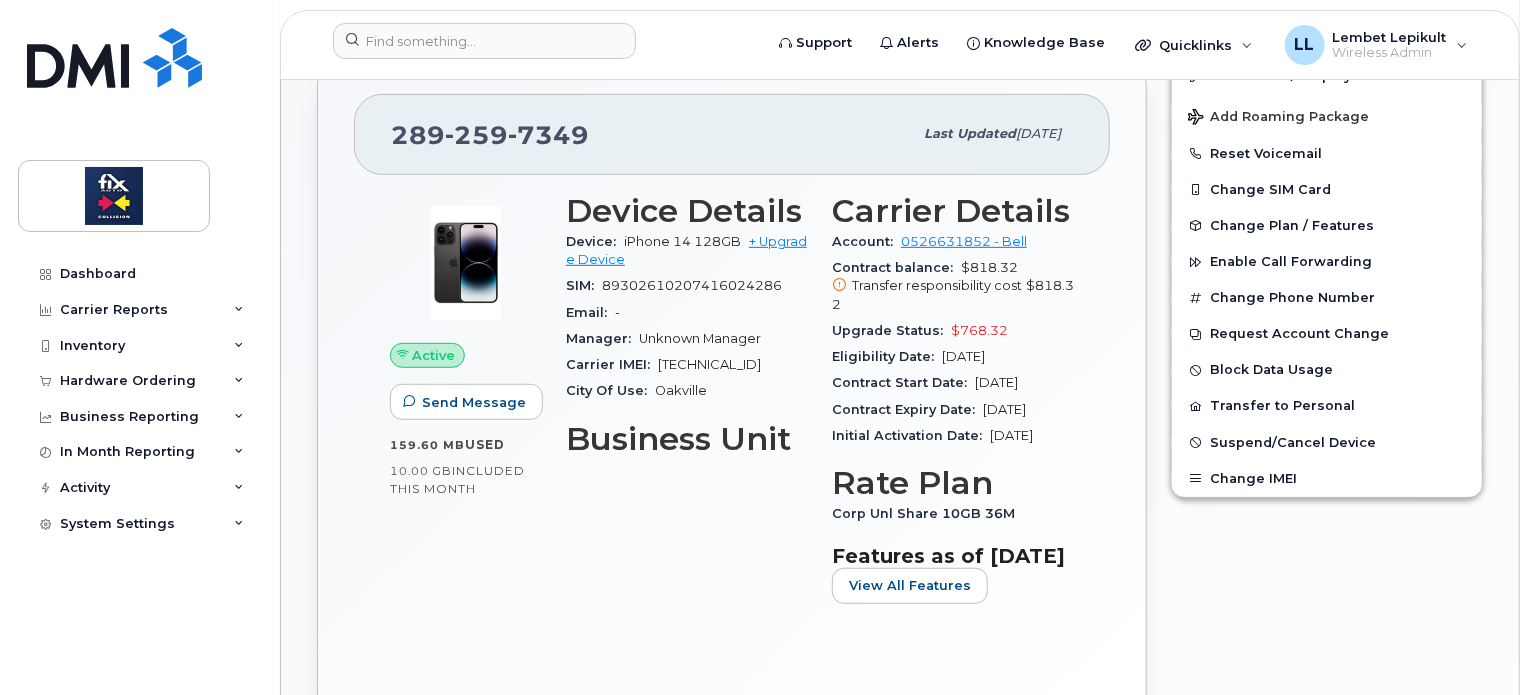 scroll, scrollTop: 440, scrollLeft: 0, axis: vertical 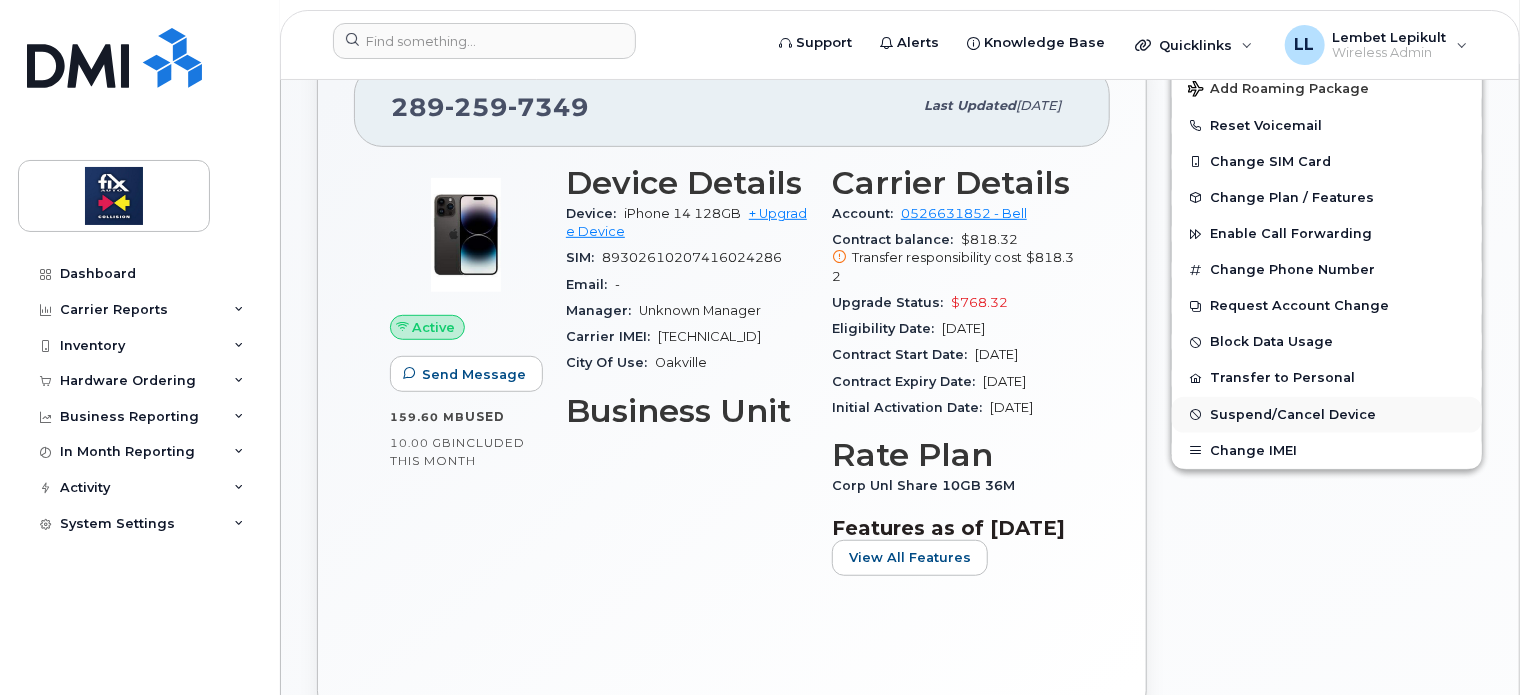 click on "Suspend/Cancel Device" at bounding box center [1293, 414] 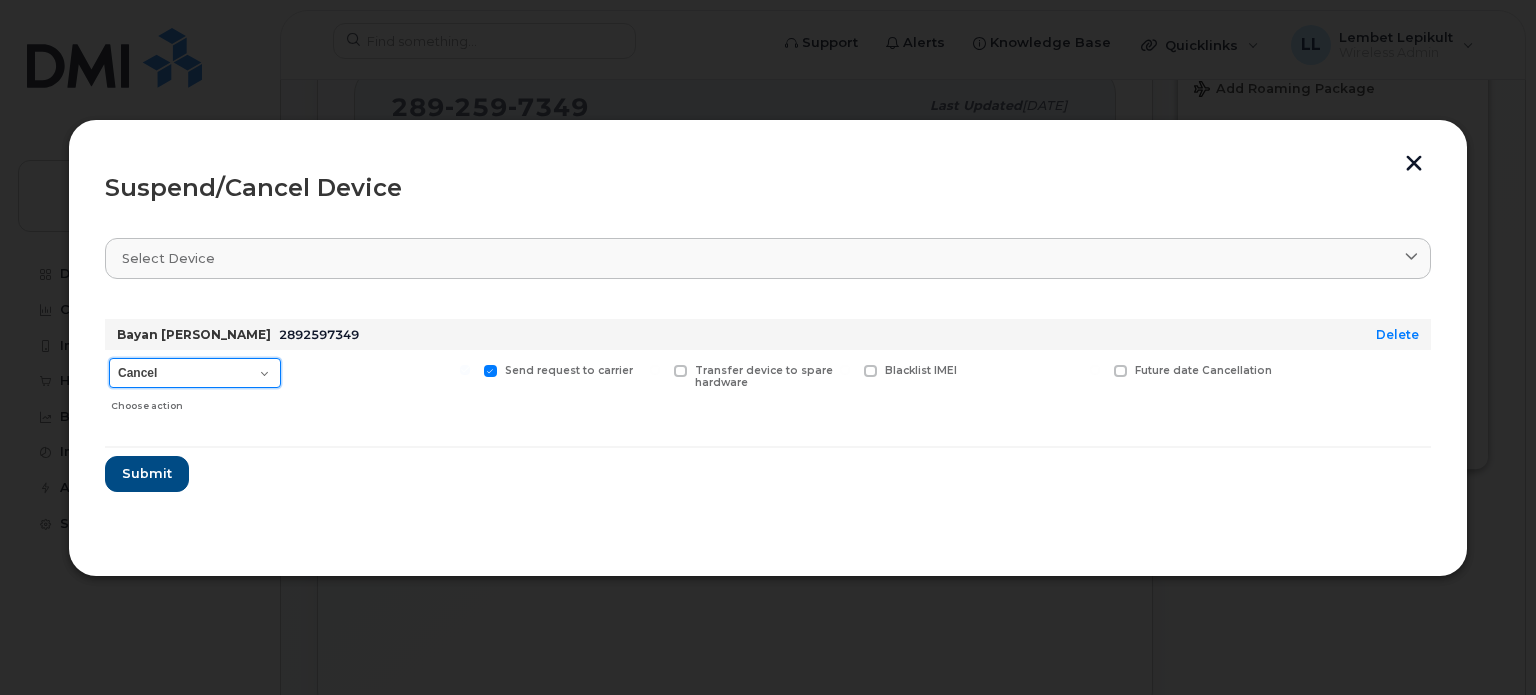 click on "Cancel Suspend - Extend Suspension Suspend - Reduced Rate Suspend - Full Rate Suspend - Lost Device/Stolen Reactivate" at bounding box center (195, 373) 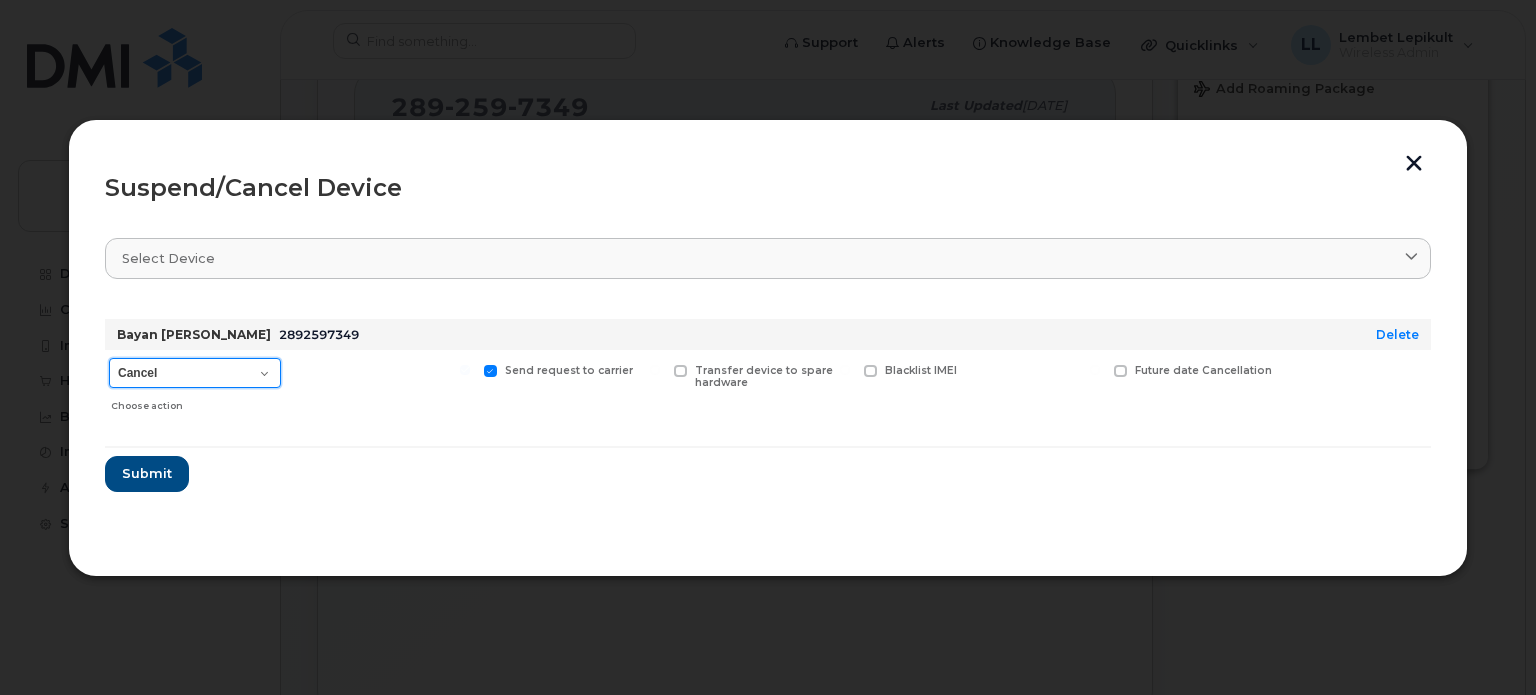 click on "Cancel Suspend - Extend Suspension Suspend - Reduced Rate Suspend - Full Rate Suspend - Lost Device/Stolen Reactivate" at bounding box center (195, 373) 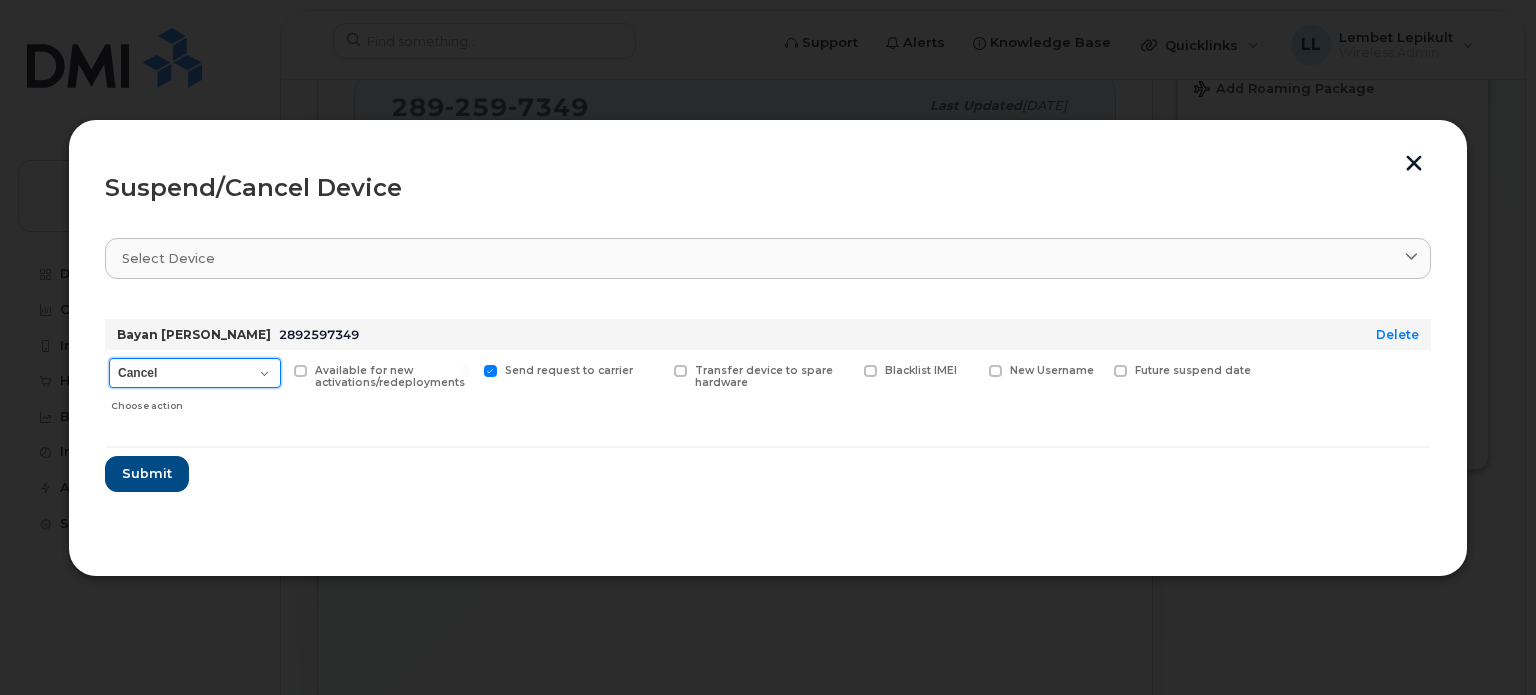 click on "Cancel Suspend - Extend Suspension Suspend - Reduced Rate Suspend - Full Rate Suspend - Lost Device/Stolen Reactivate" at bounding box center (195, 373) 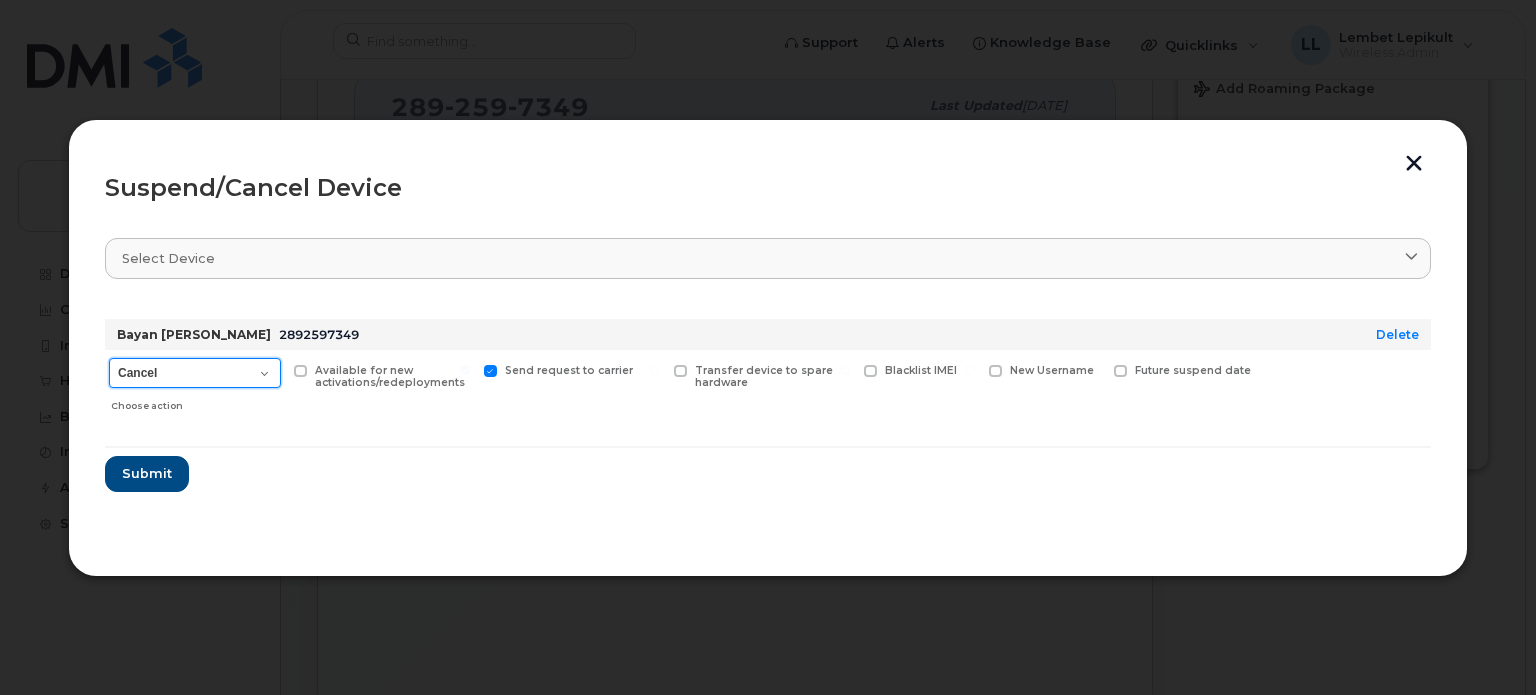 select on "[object Object]" 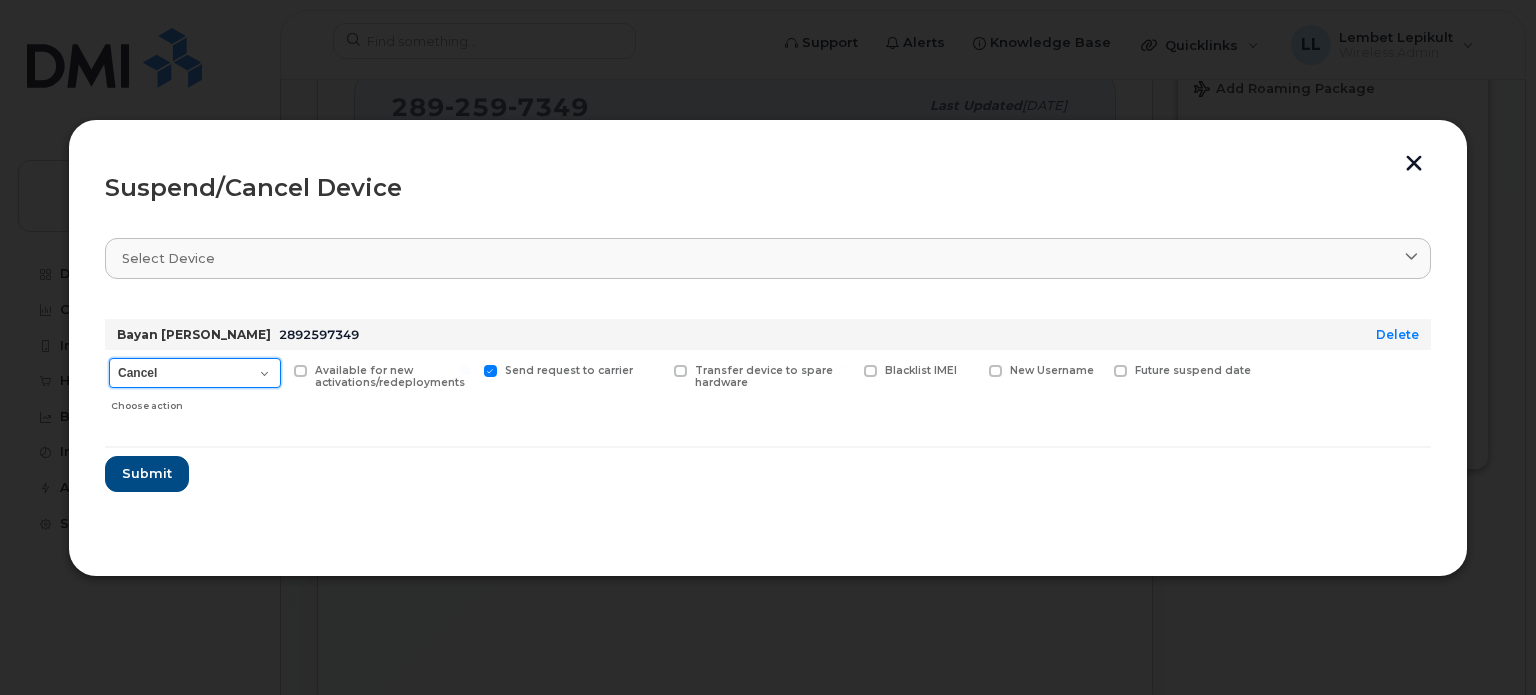 click on "Cancel Suspend - Extend Suspension Suspend - Reduced Rate Suspend - Full Rate Suspend - Lost Device/Stolen Reactivate" at bounding box center (195, 373) 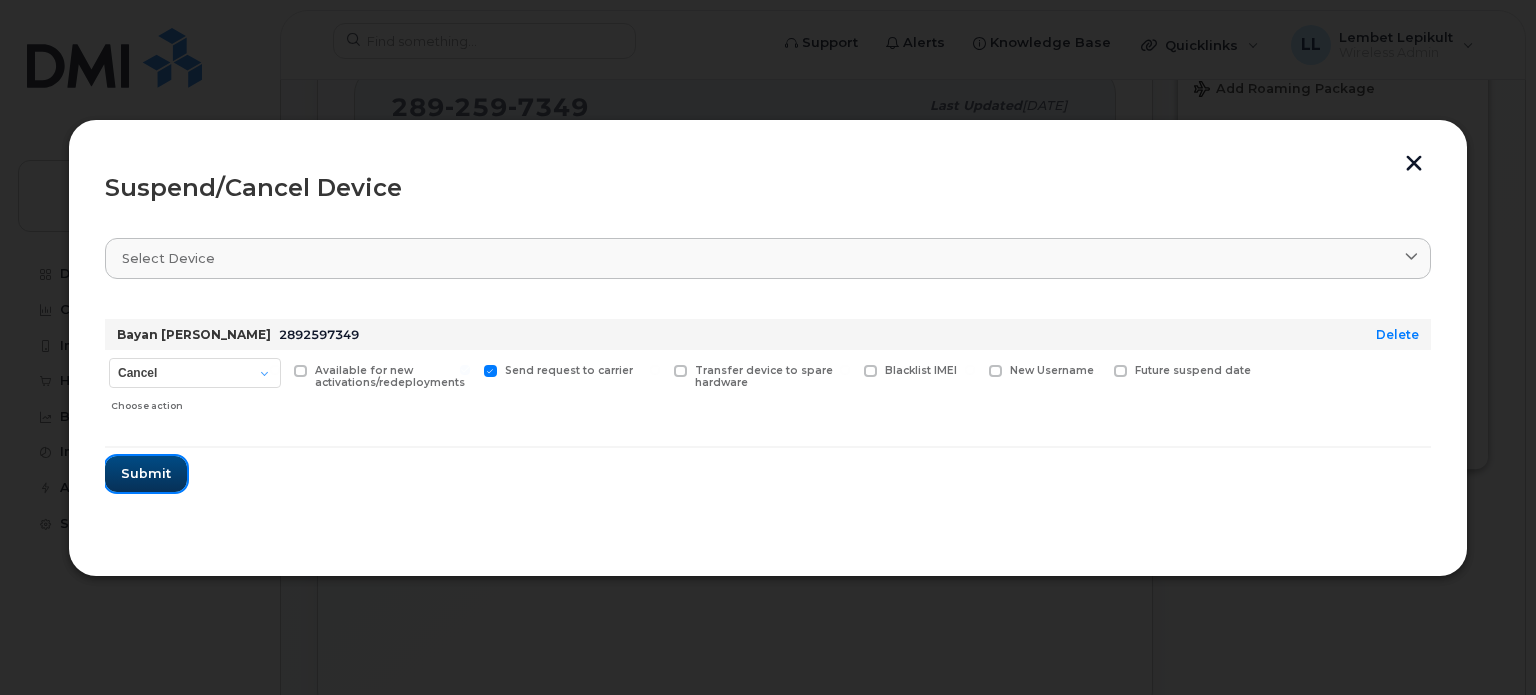 click on "Submit" at bounding box center [146, 473] 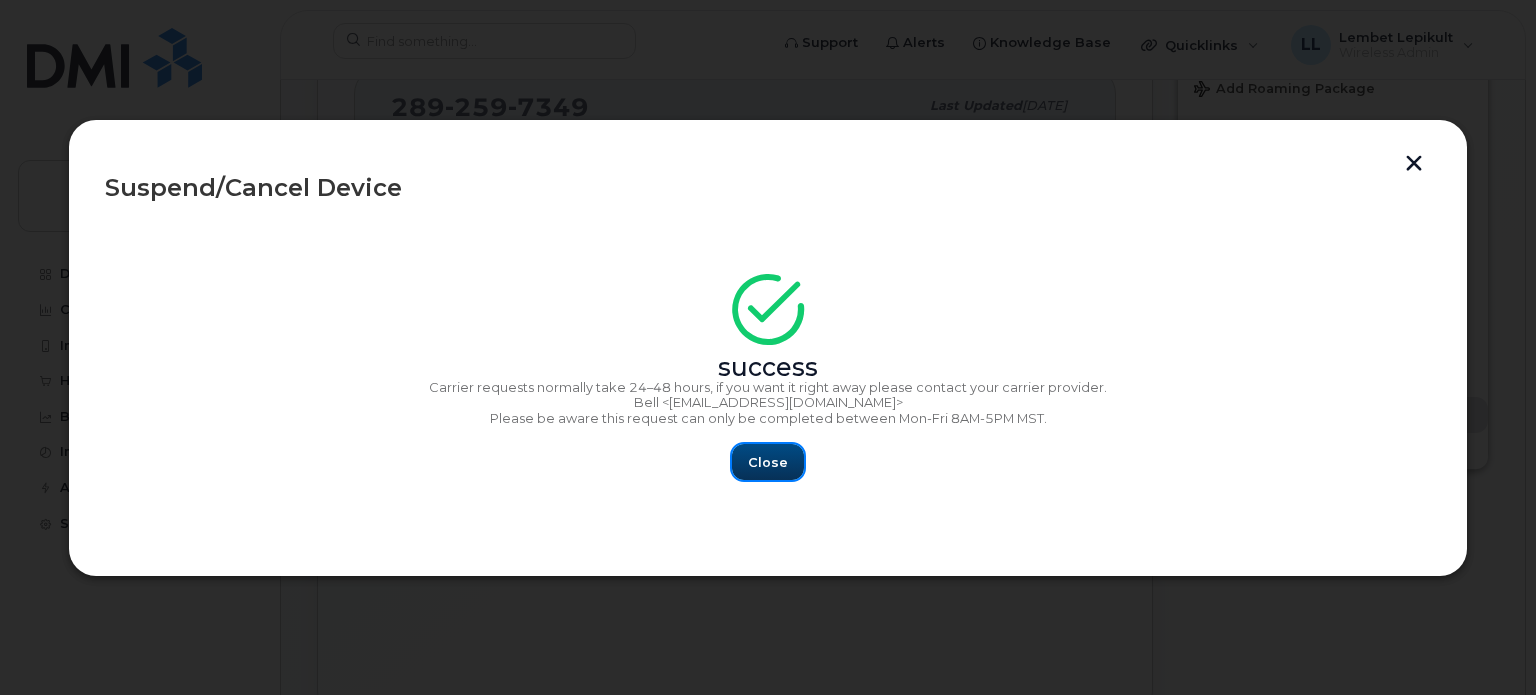click on "Close" at bounding box center [768, 462] 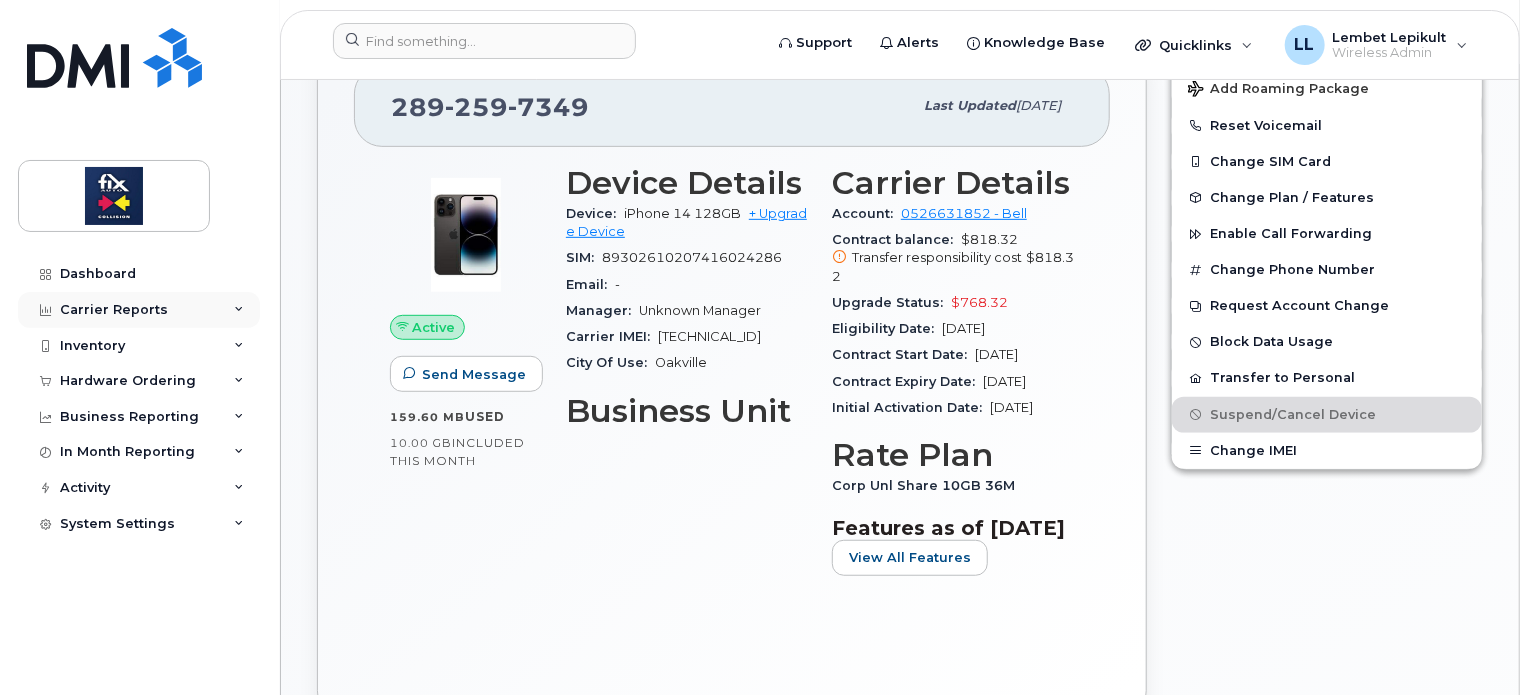click on "Carrier Reports" at bounding box center (114, 310) 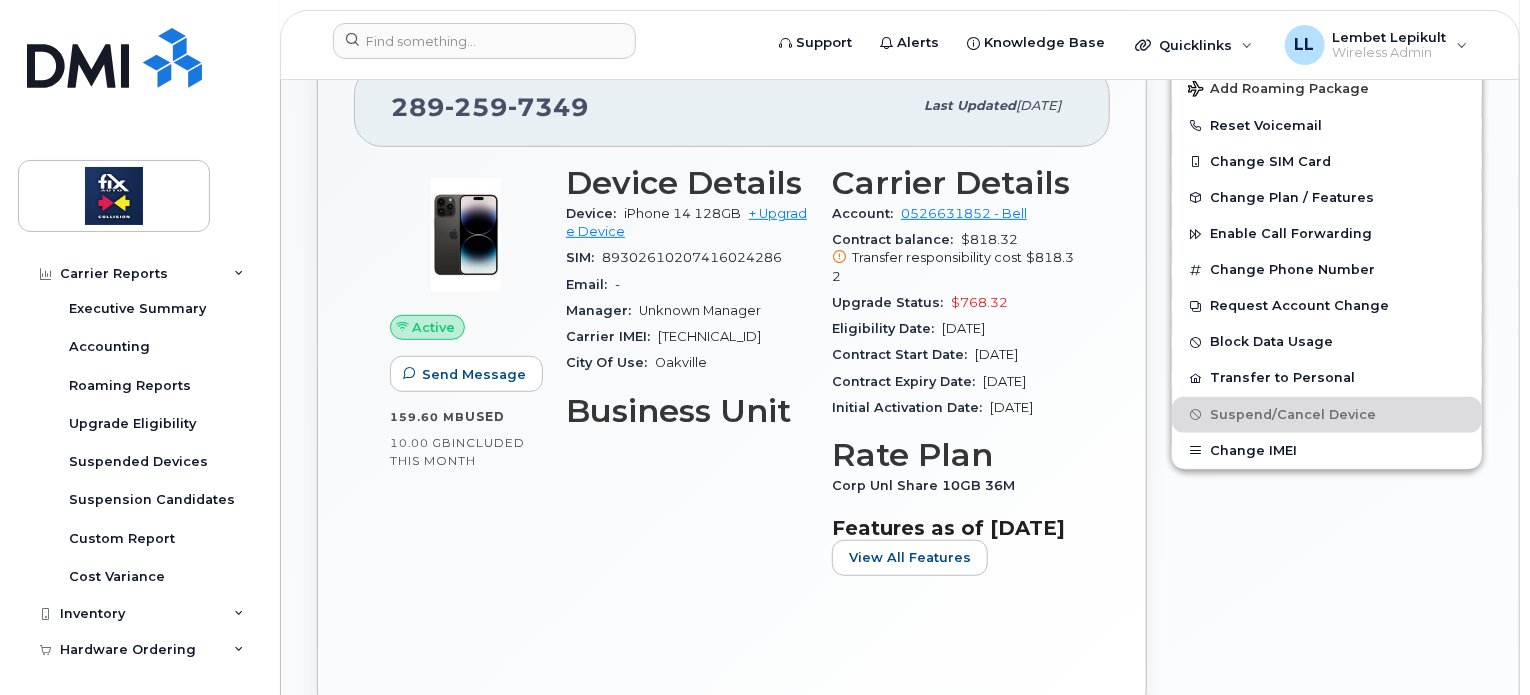 scroll, scrollTop: 235, scrollLeft: 0, axis: vertical 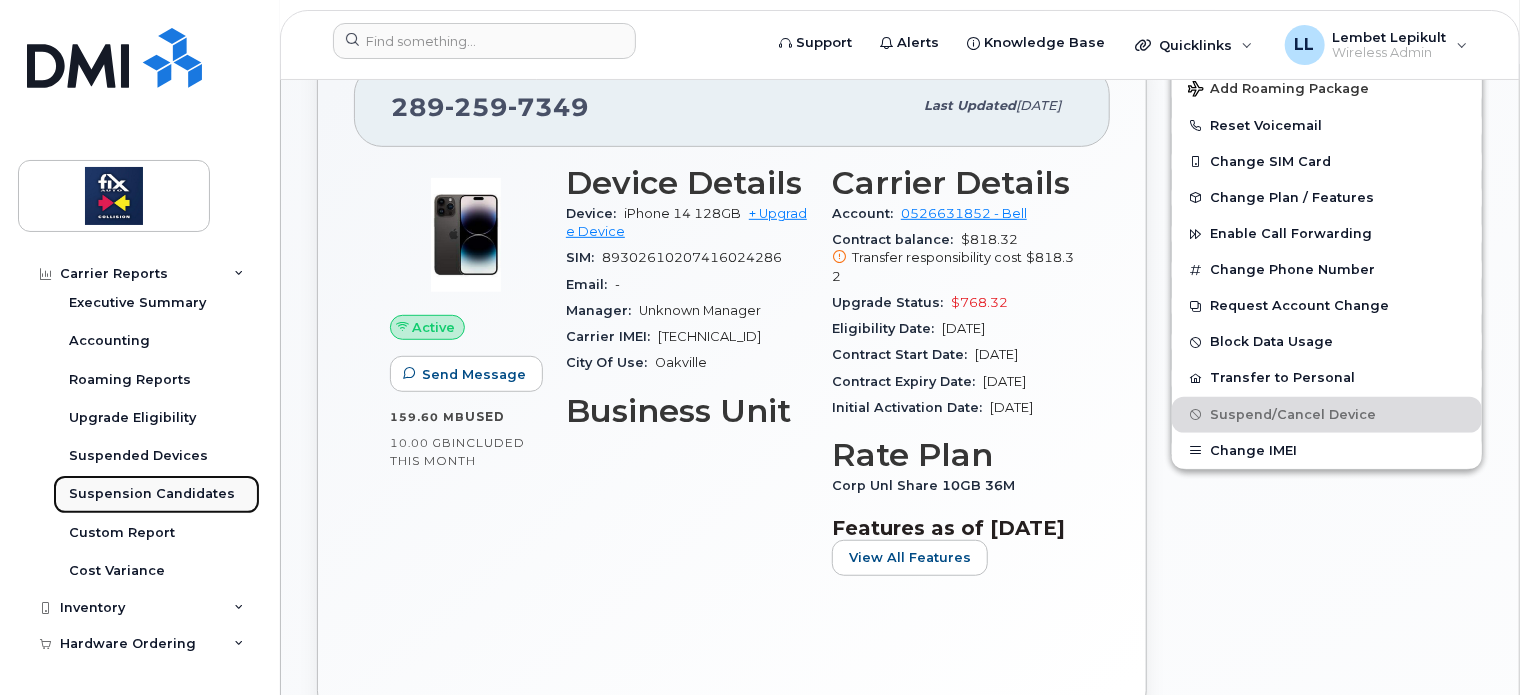click on "Suspension Candidates" at bounding box center (152, 494) 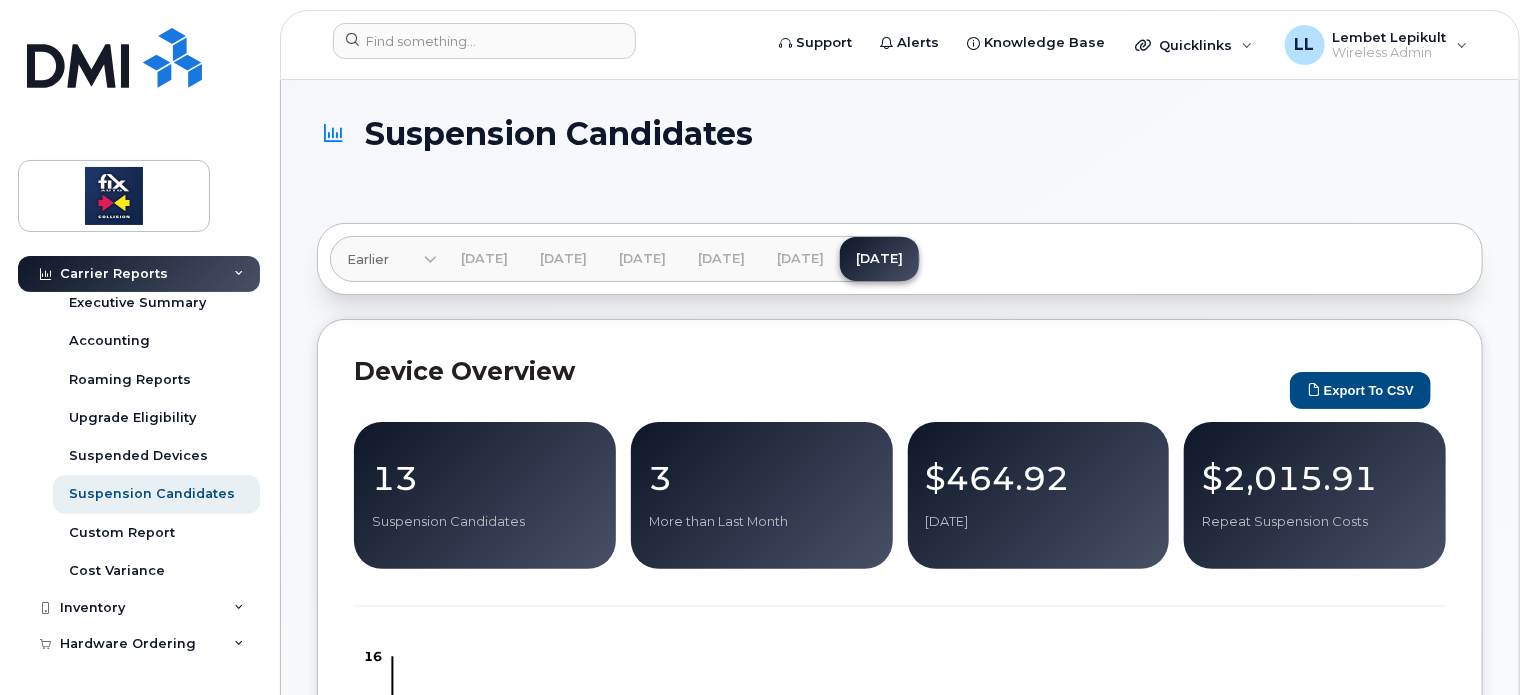 drag, startPoint x: 1528, startPoint y: 133, endPoint x: 1530, endPoint y: 163, distance: 30.066593 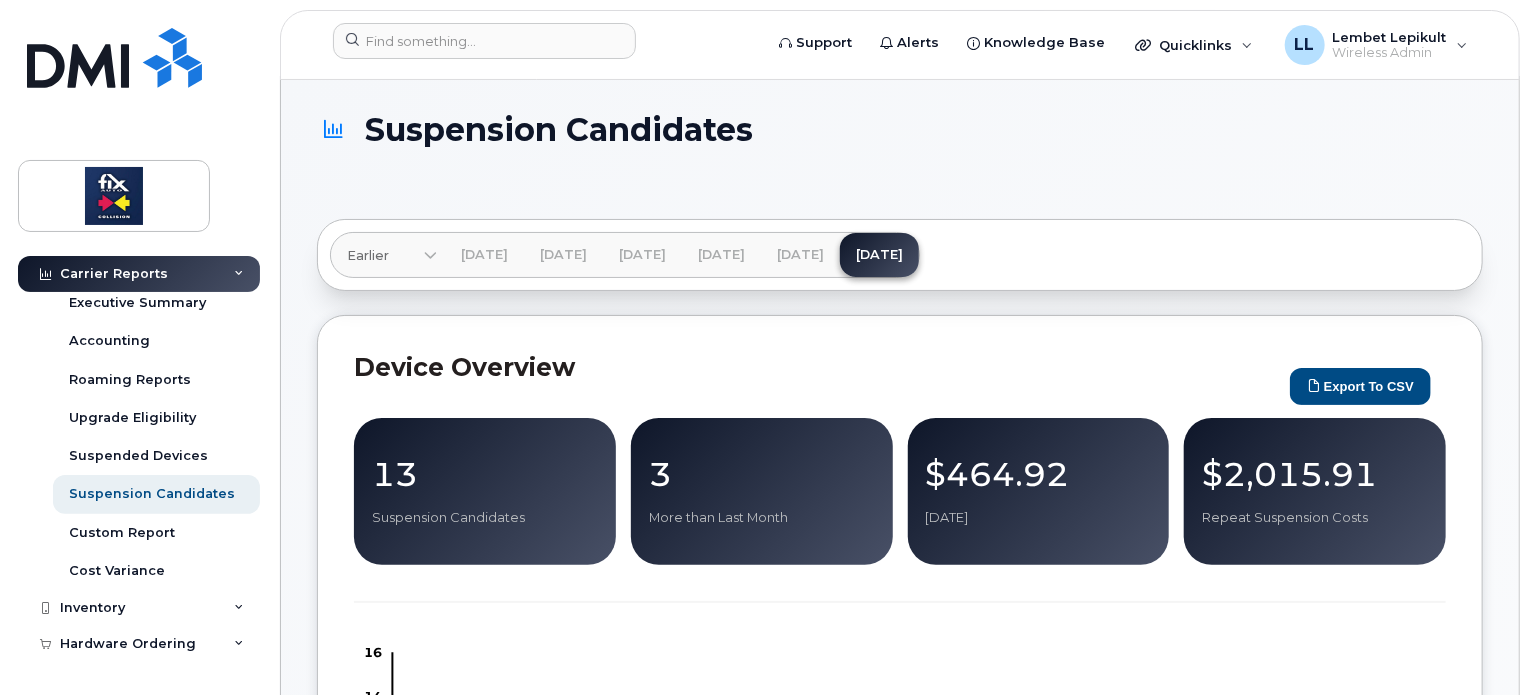 click on "Suspension Candidates" at bounding box center [900, 147] 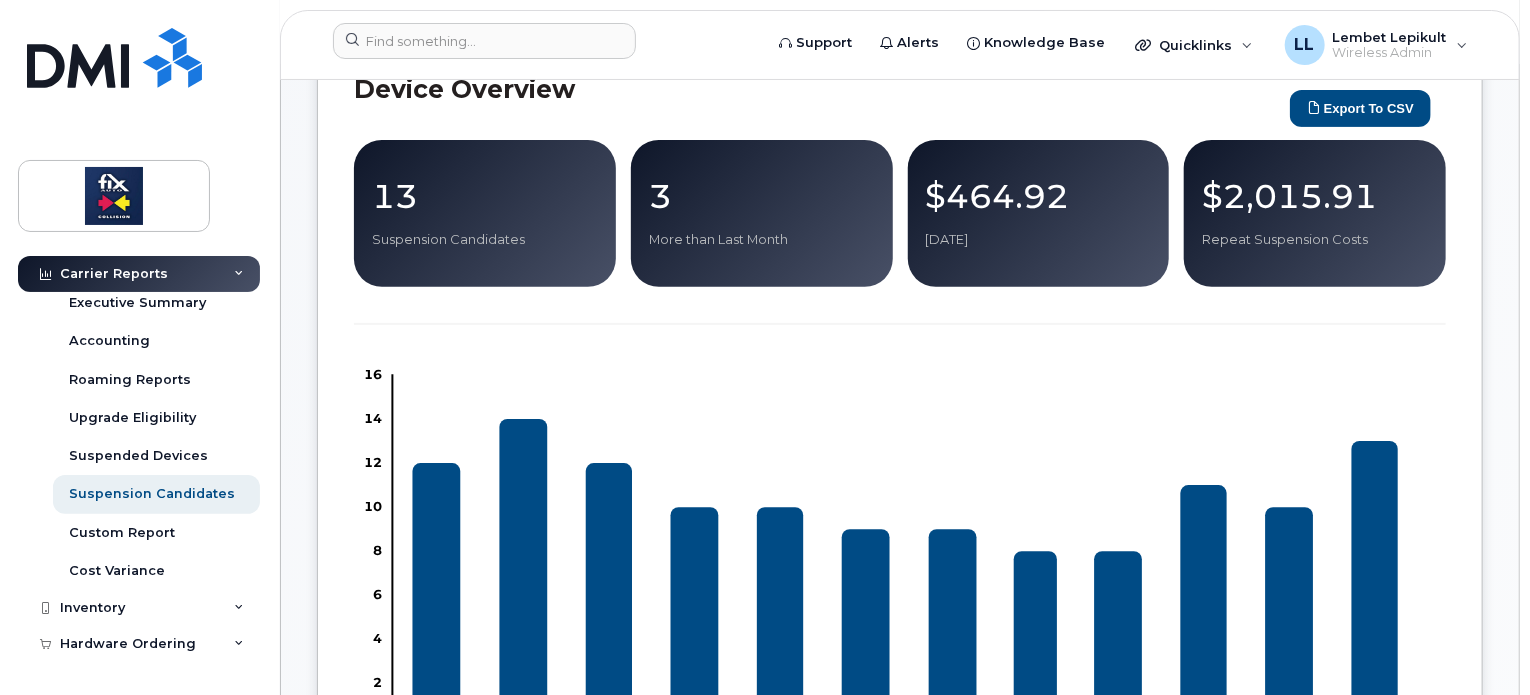 scroll, scrollTop: 288, scrollLeft: 0, axis: vertical 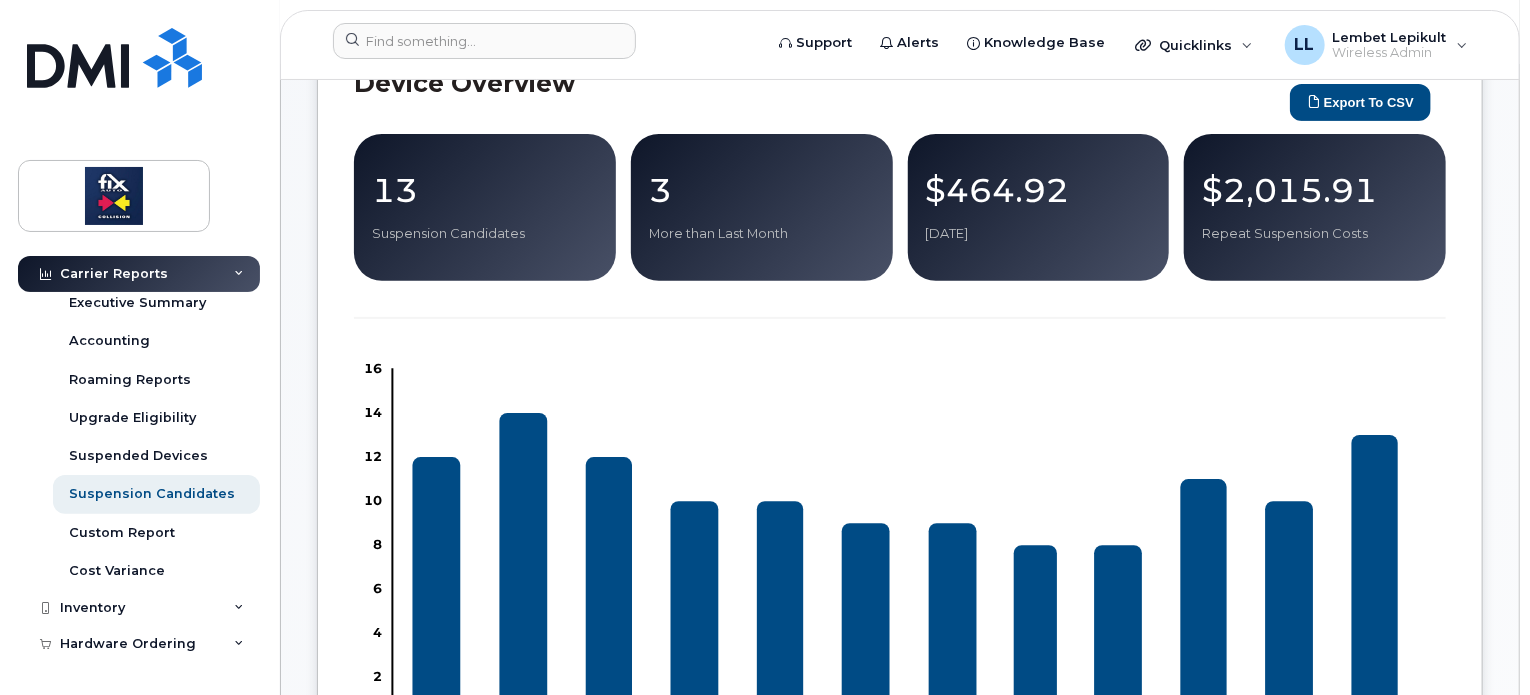 click on "Suspension Candidates" at bounding box center [485, 234] 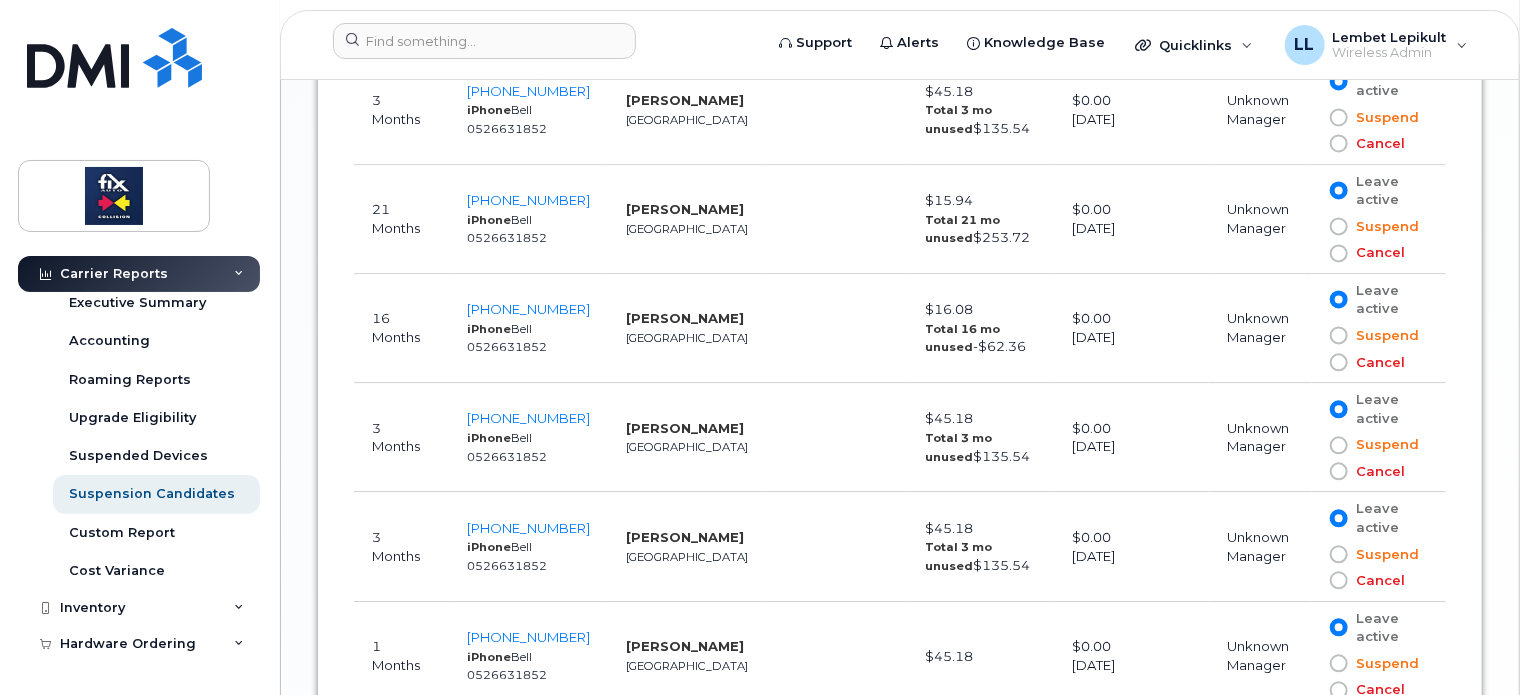 scroll, scrollTop: 2048, scrollLeft: 0, axis: vertical 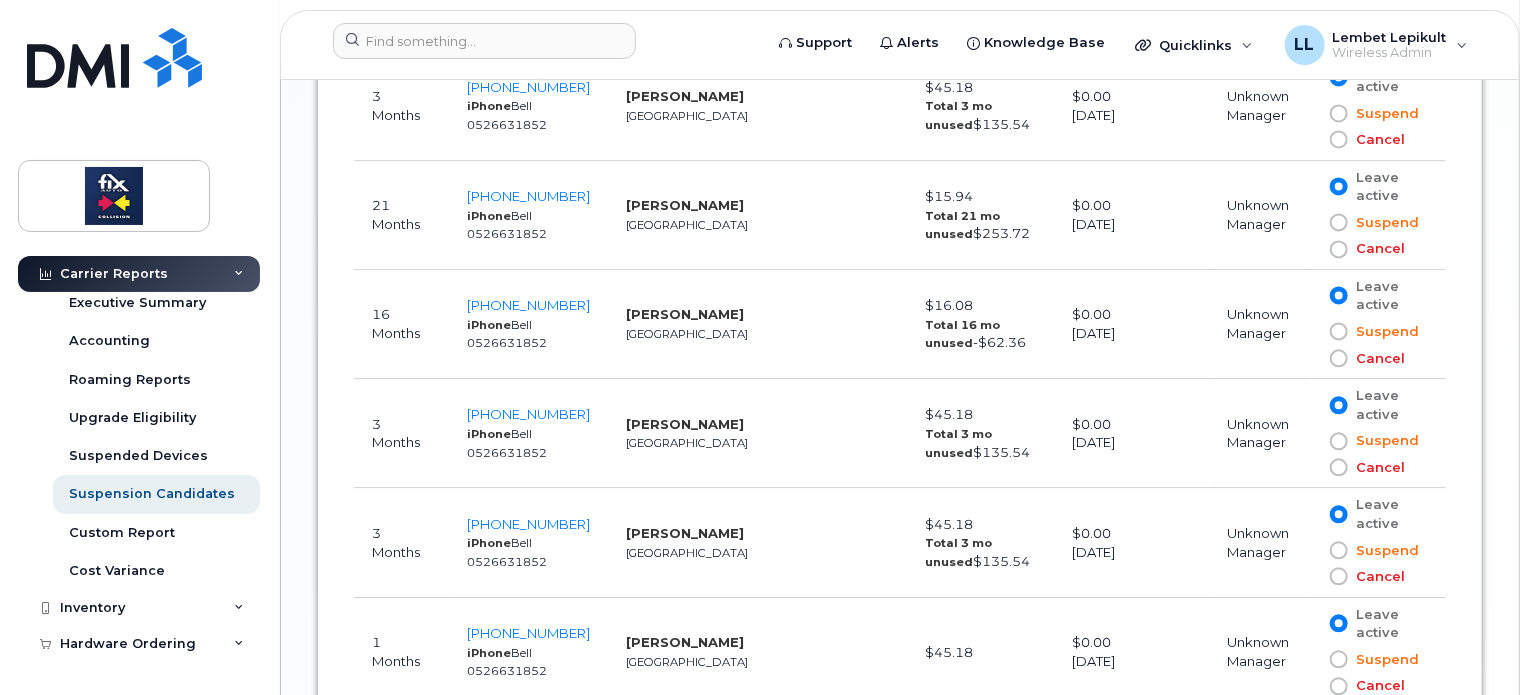 click at bounding box center [1339, 331] 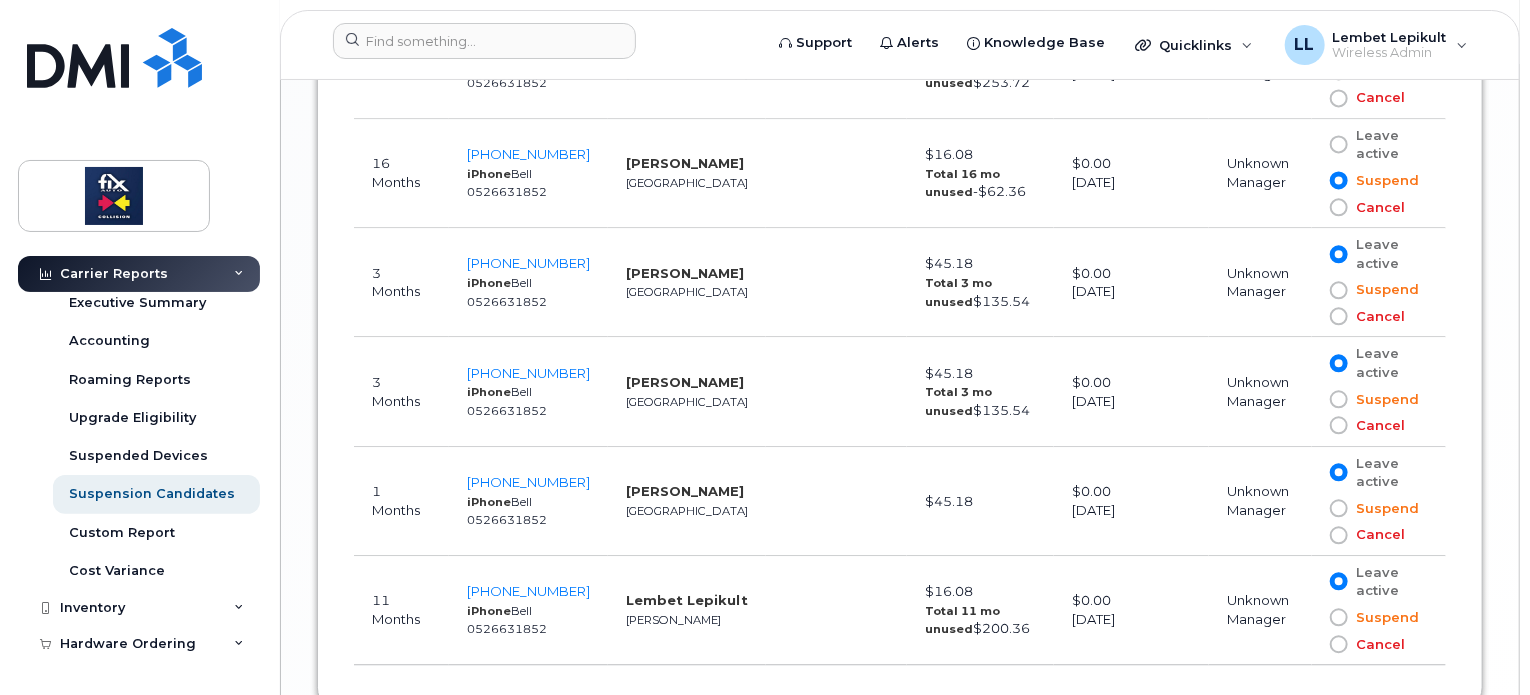 scroll, scrollTop: 2202, scrollLeft: 0, axis: vertical 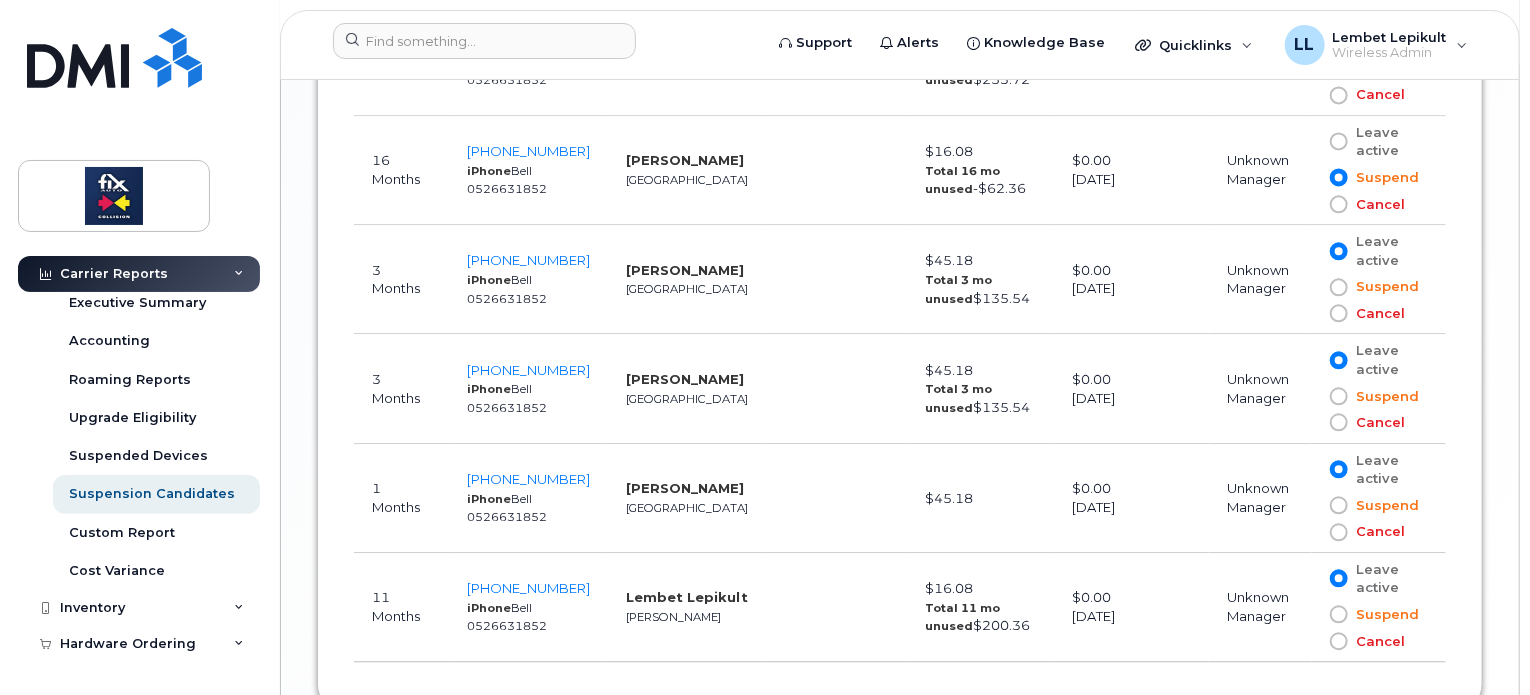 click at bounding box center [1339, 614] 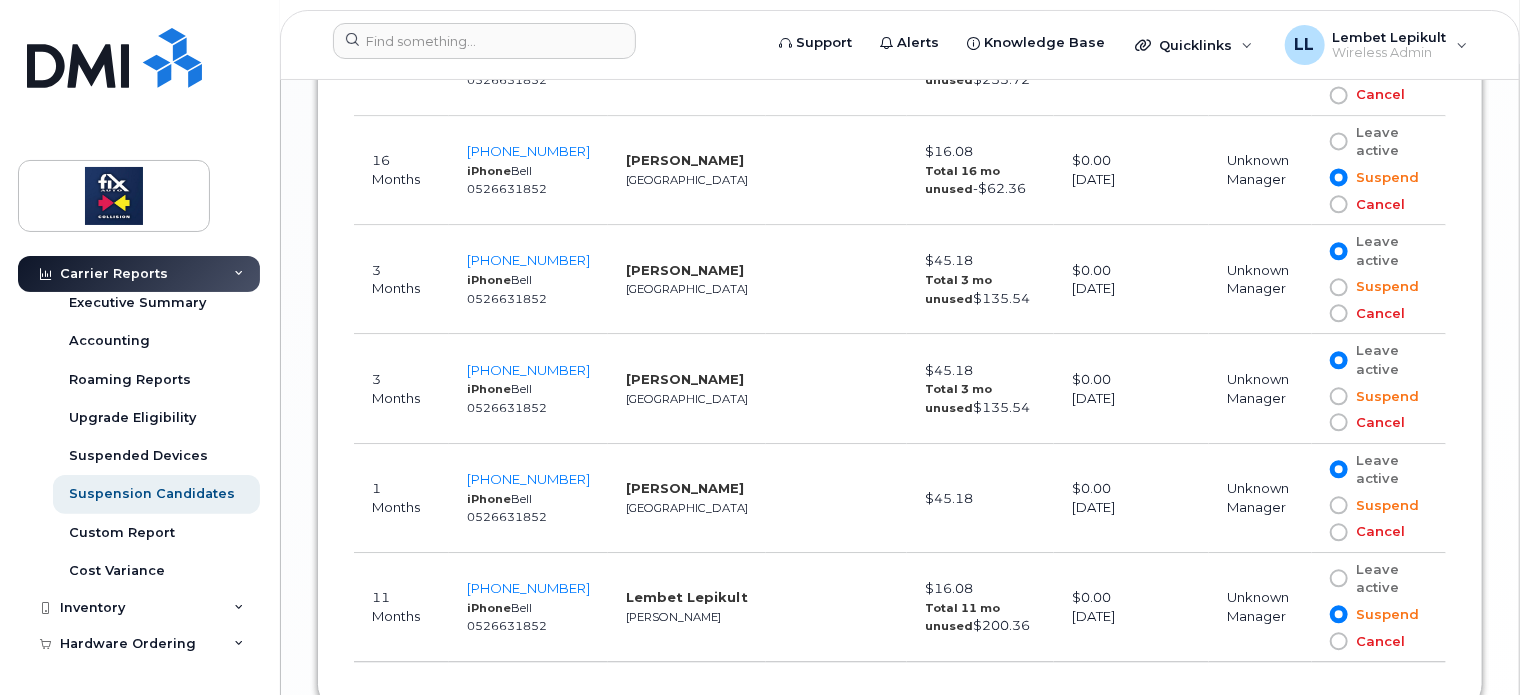 scroll, scrollTop: 2295, scrollLeft: 0, axis: vertical 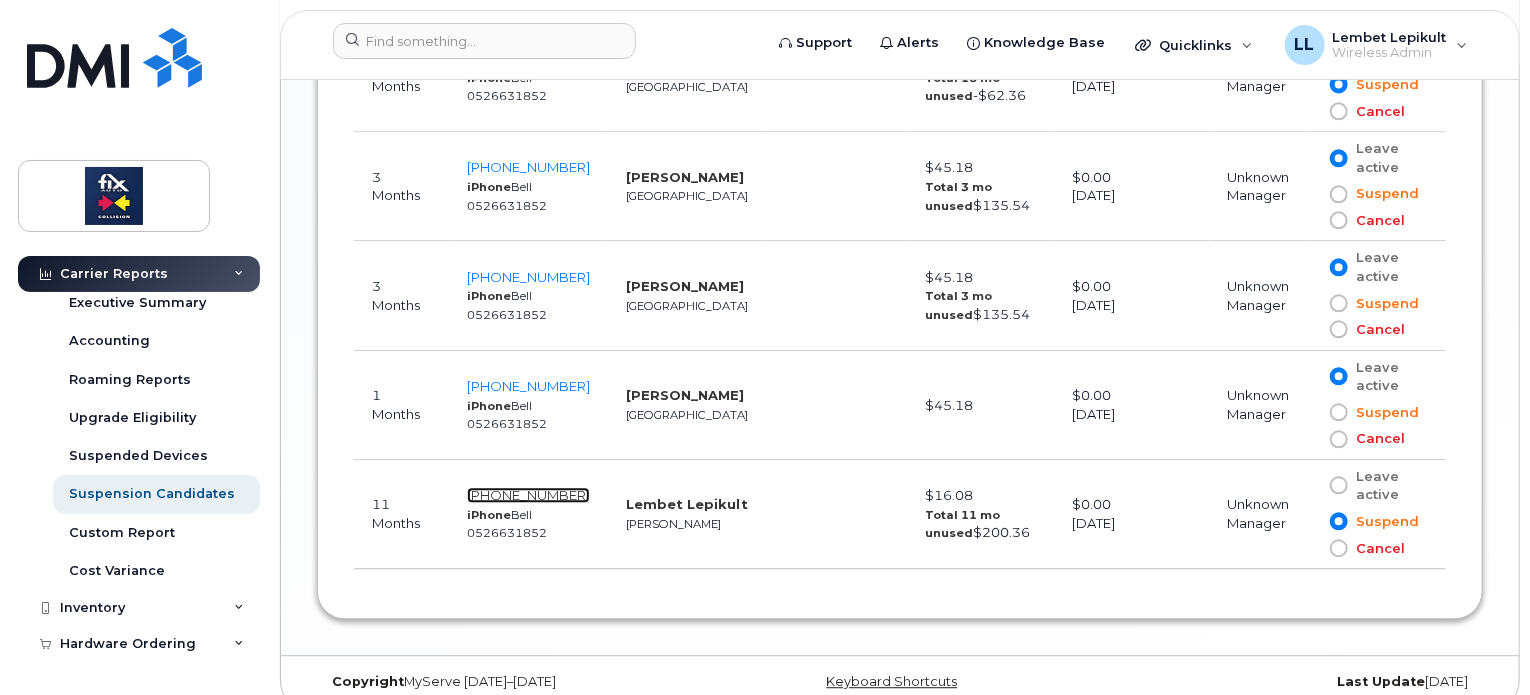 click on "905-691-0727" at bounding box center [528, 495] 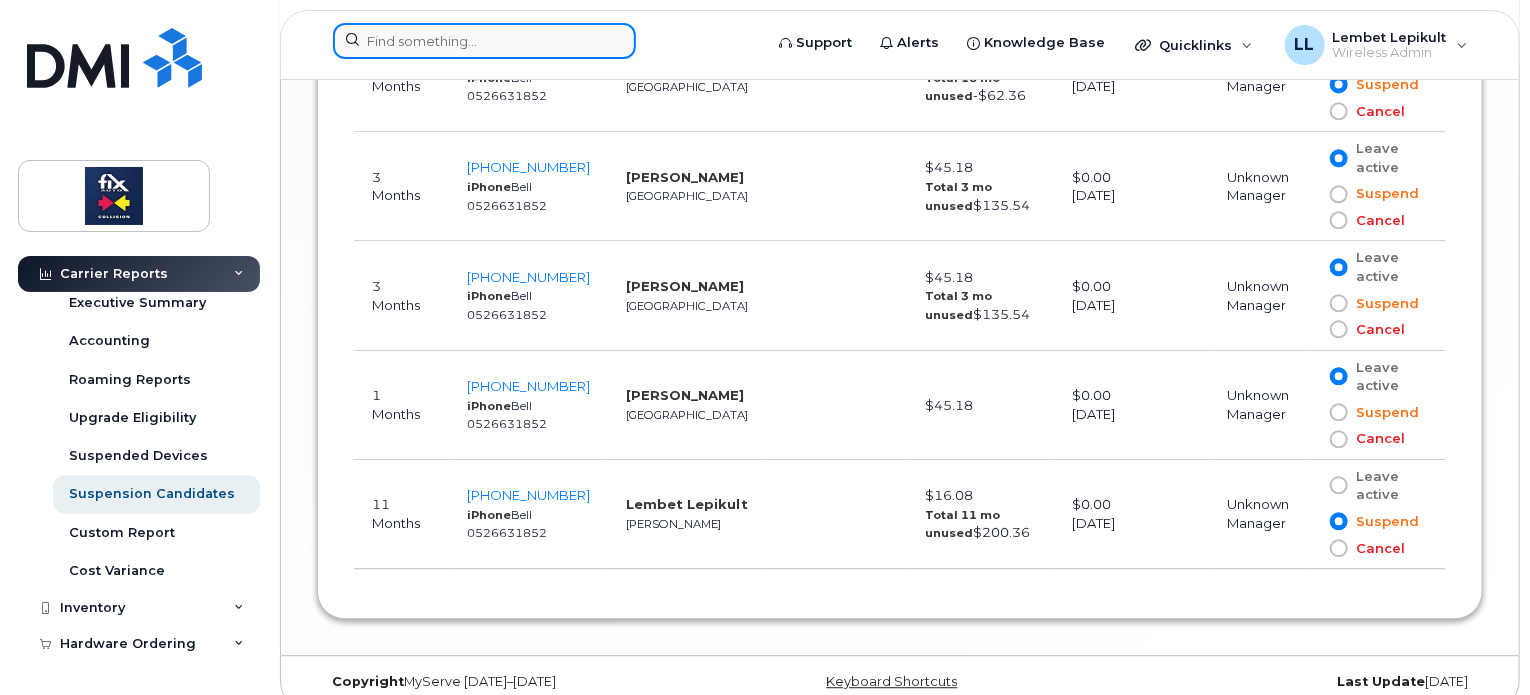 click at bounding box center [484, 41] 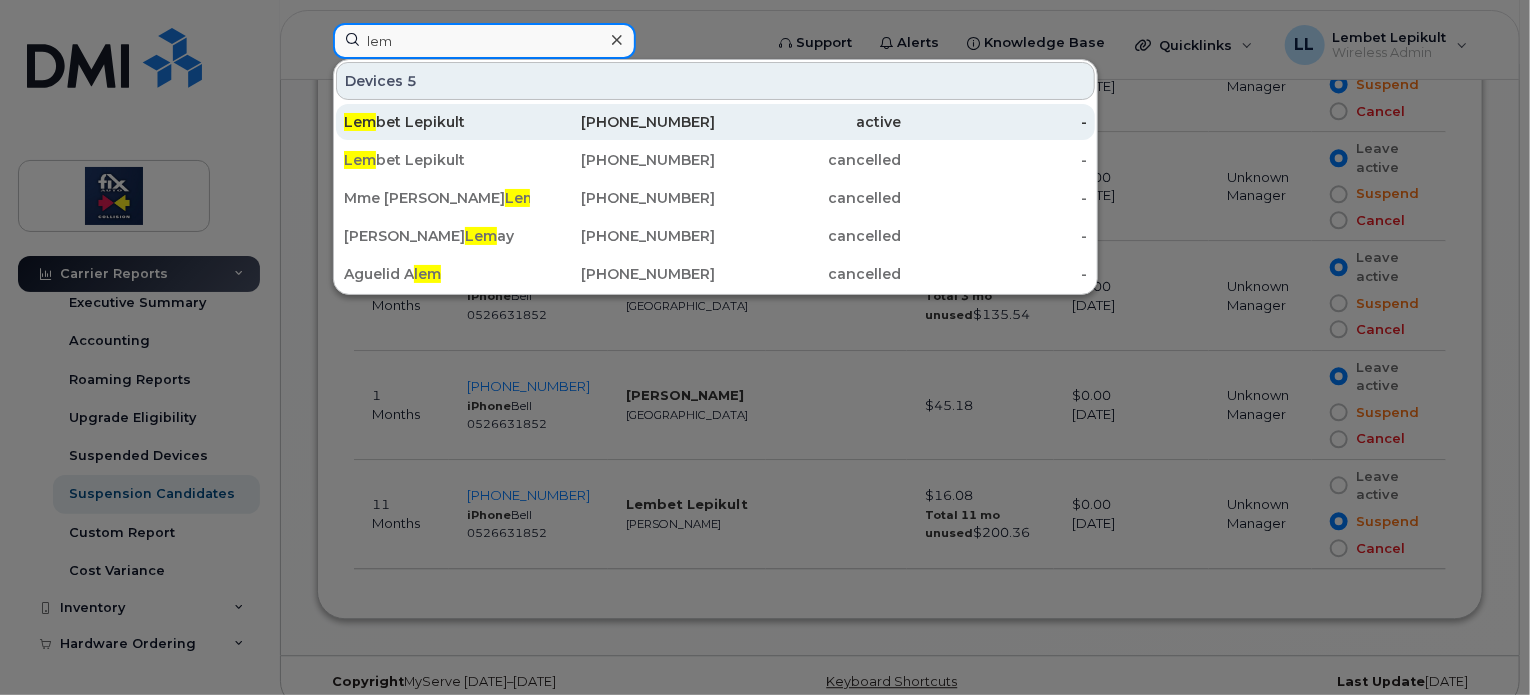 type on "lem" 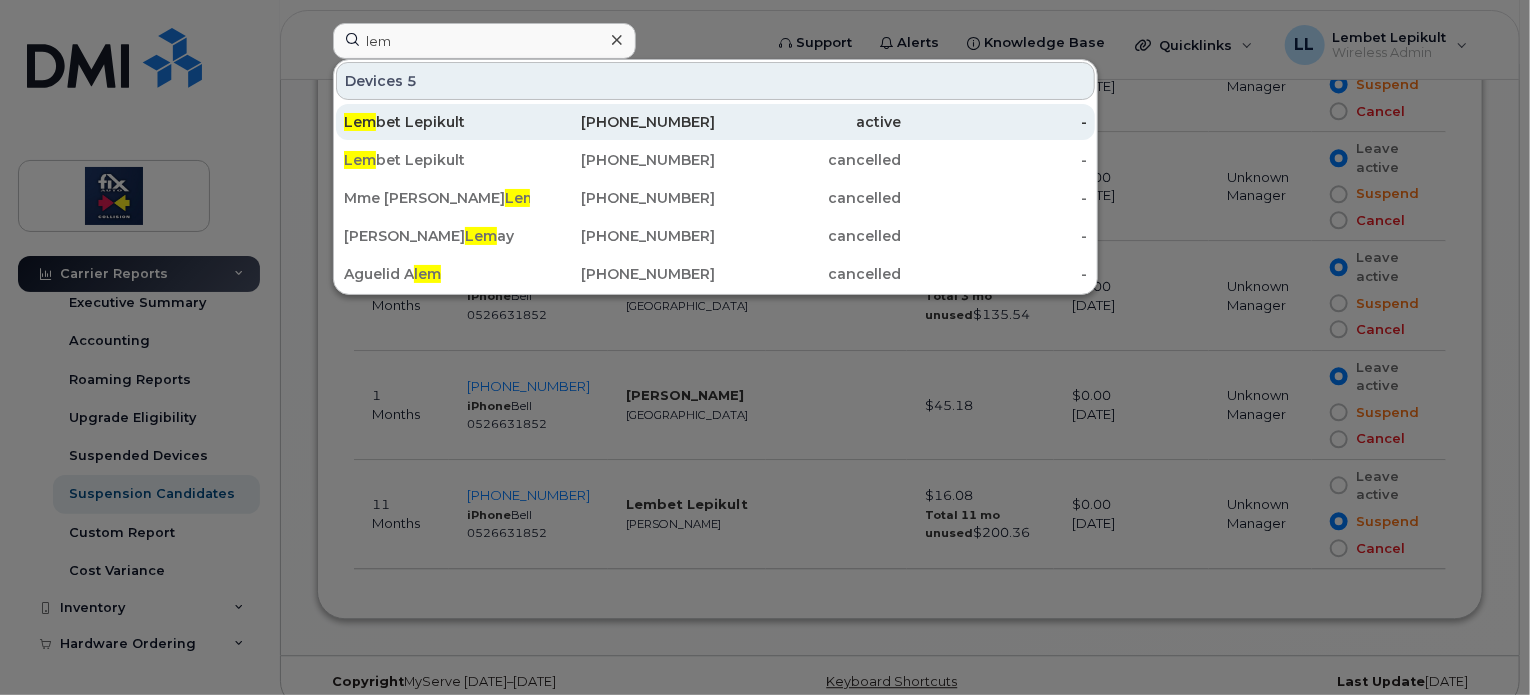 click on "Lem bet Lepikult" at bounding box center [437, 122] 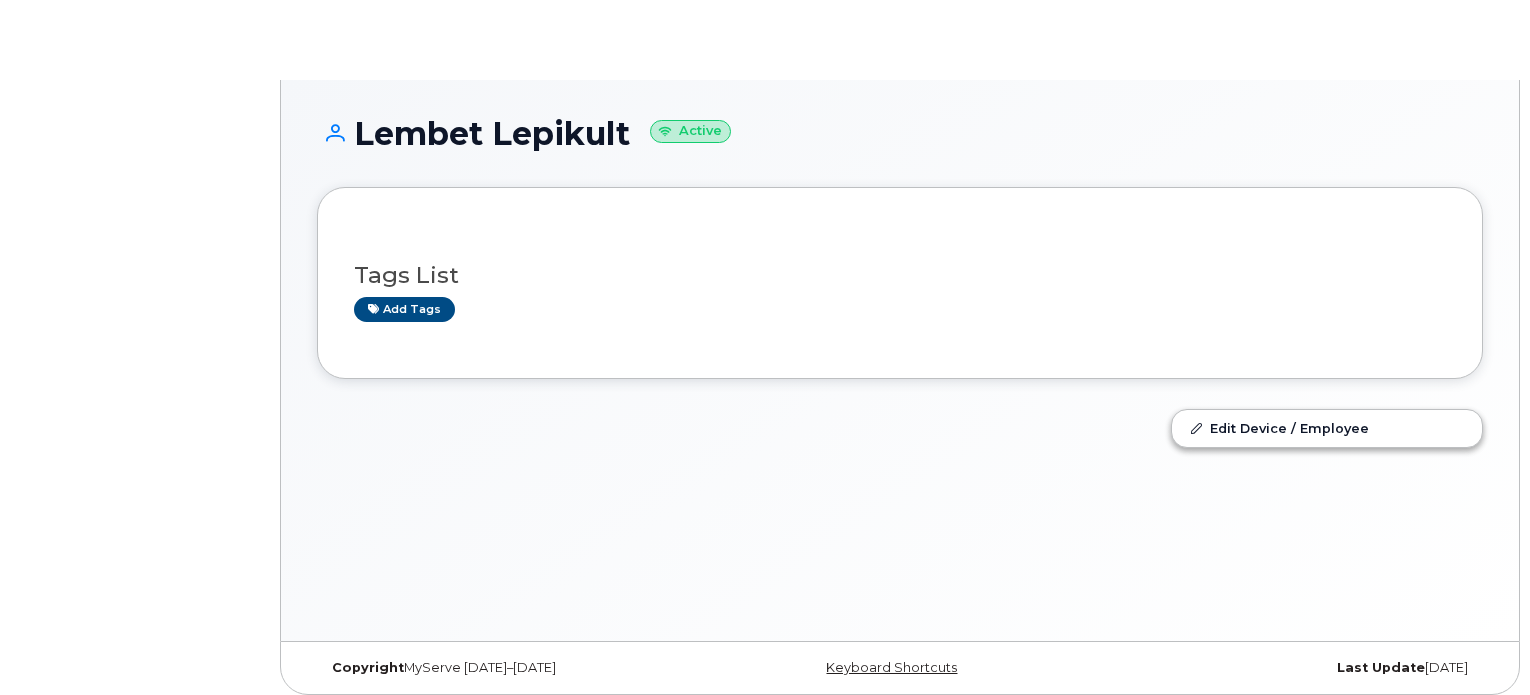 scroll, scrollTop: 0, scrollLeft: 0, axis: both 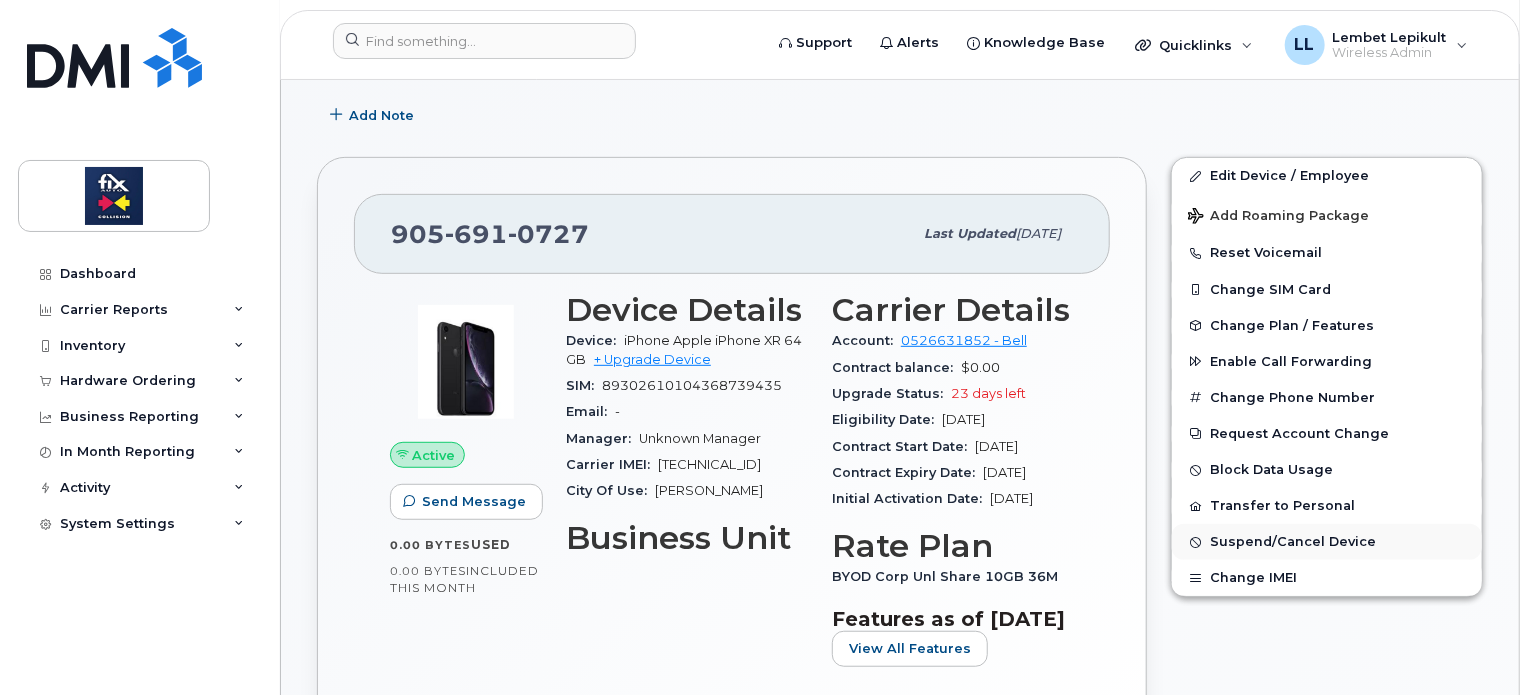 click on "Suspend/Cancel Device" at bounding box center [1293, 542] 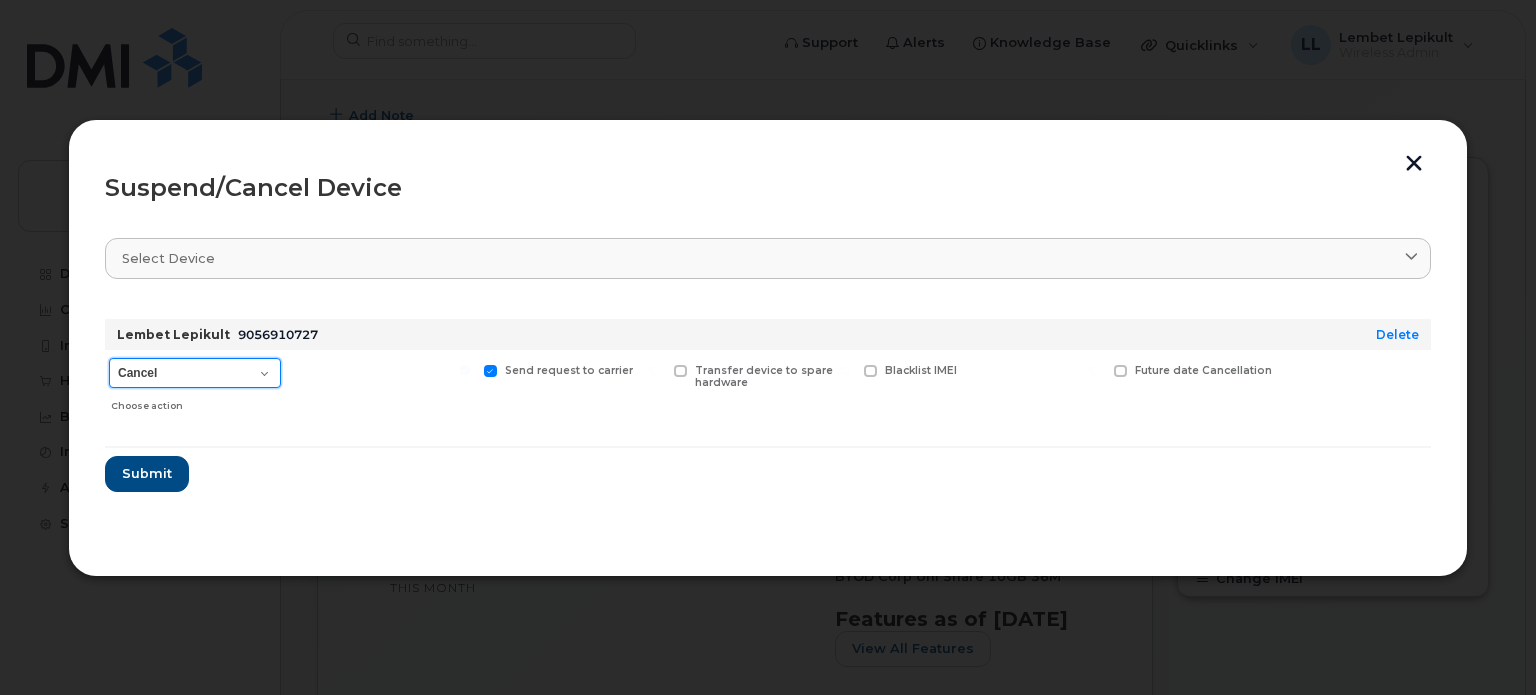 click on "Cancel Suspend - Extend Suspension Suspend - Reduced Rate Suspend - Full Rate Suspend - Lost Device/Stolen Reactivate" at bounding box center [195, 373] 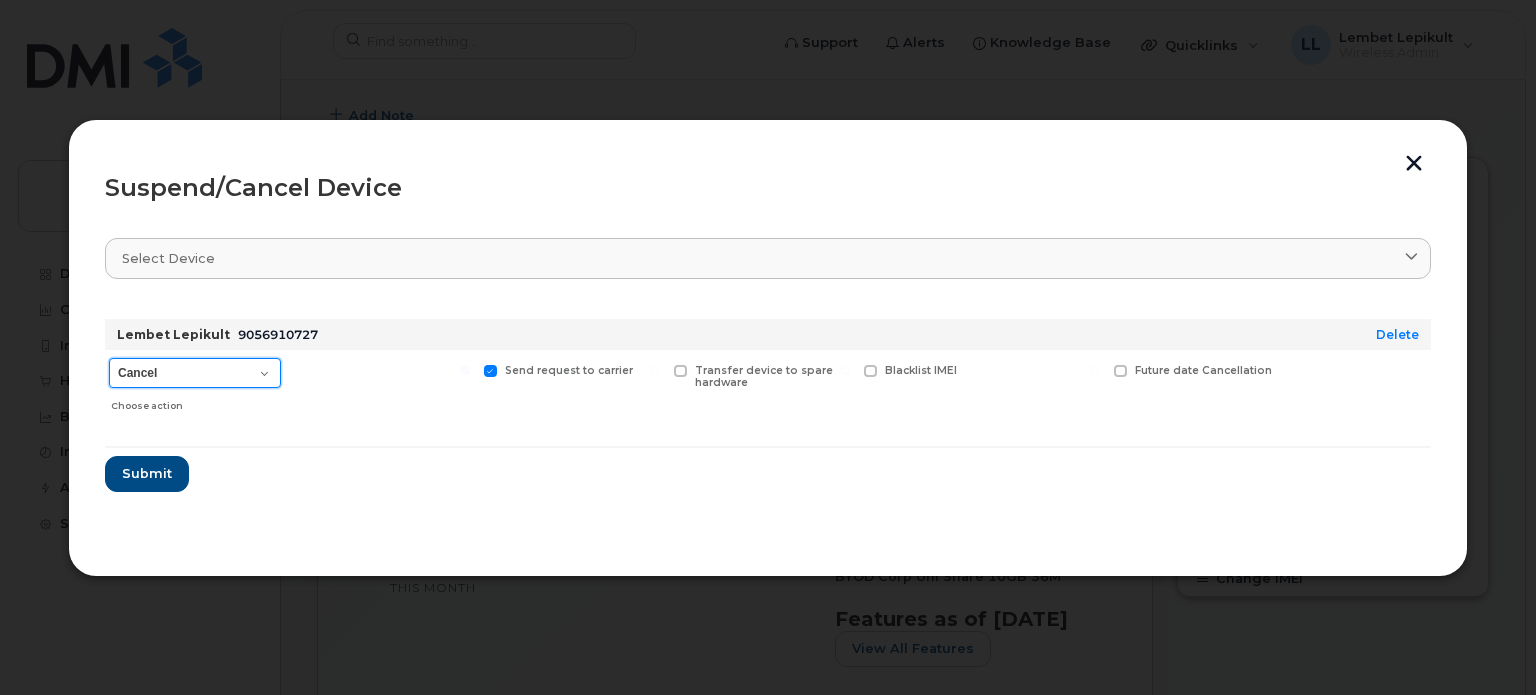 select on "[object Object]" 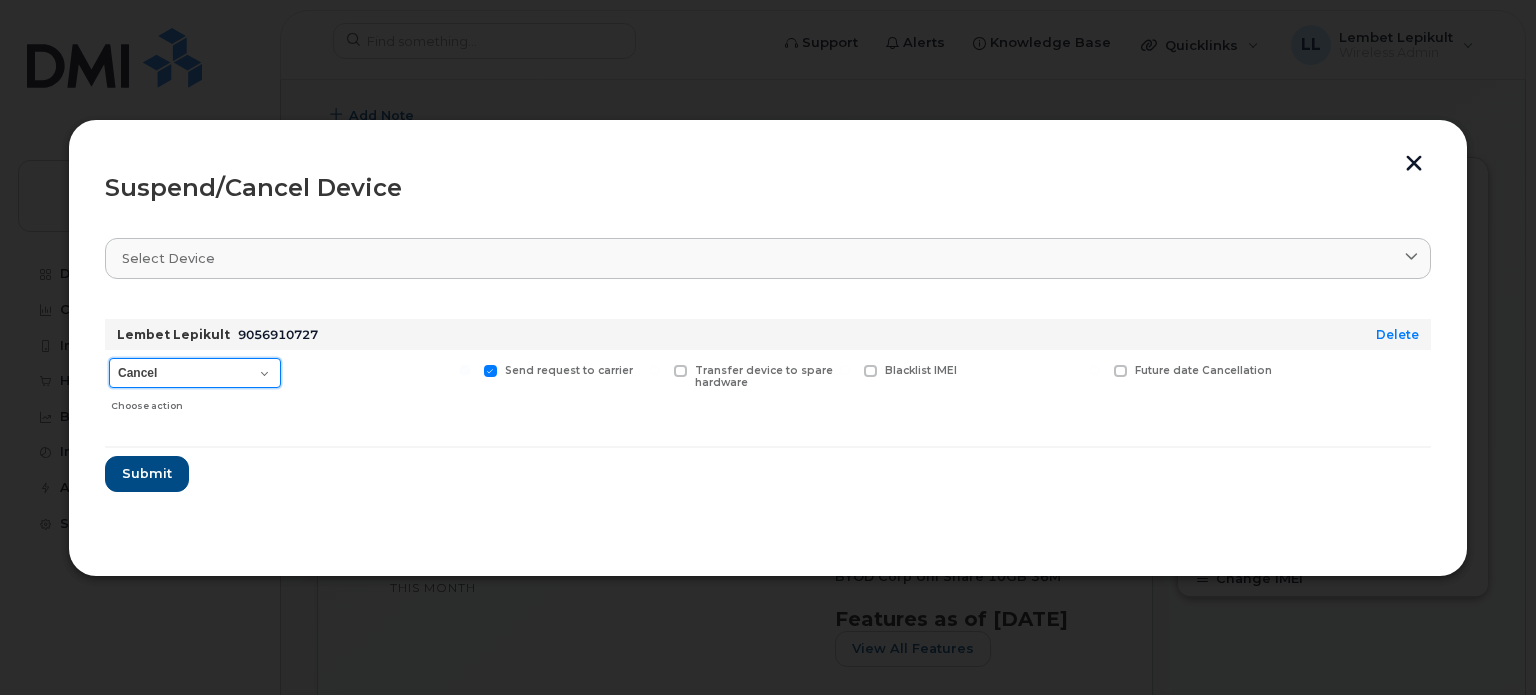 click on "Cancel Suspend - Extend Suspension Suspend - Reduced Rate Suspend - Full Rate Suspend - Lost Device/Stolen Reactivate" at bounding box center (195, 373) 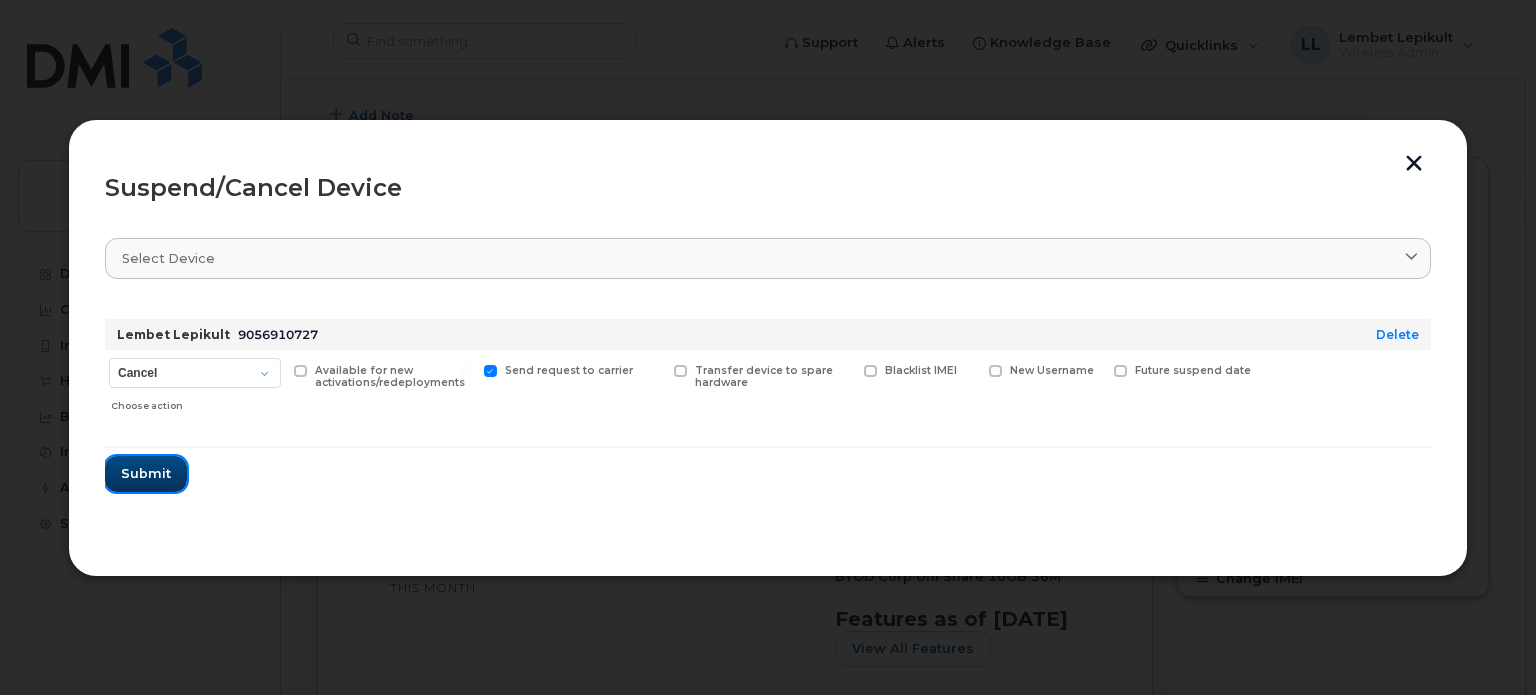 click on "Submit" at bounding box center [146, 473] 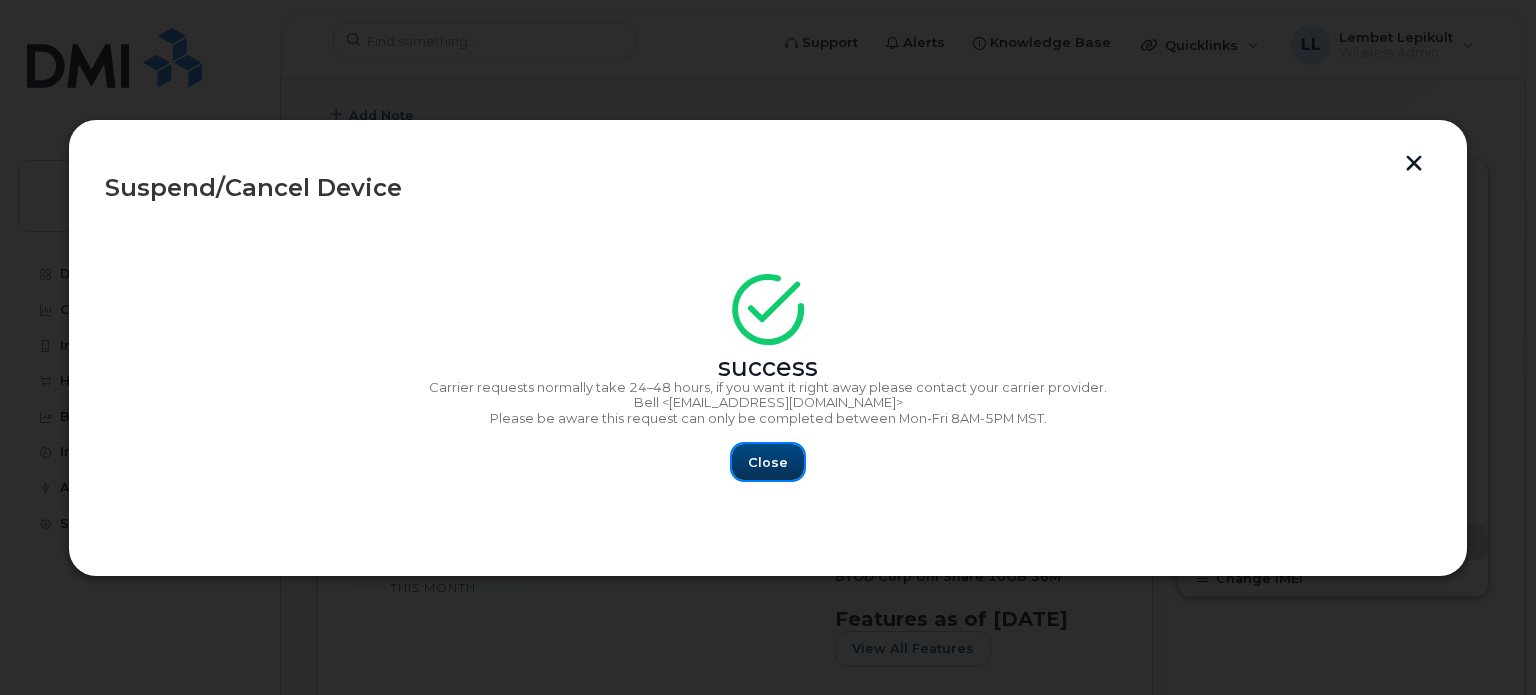 click on "Close" at bounding box center [768, 462] 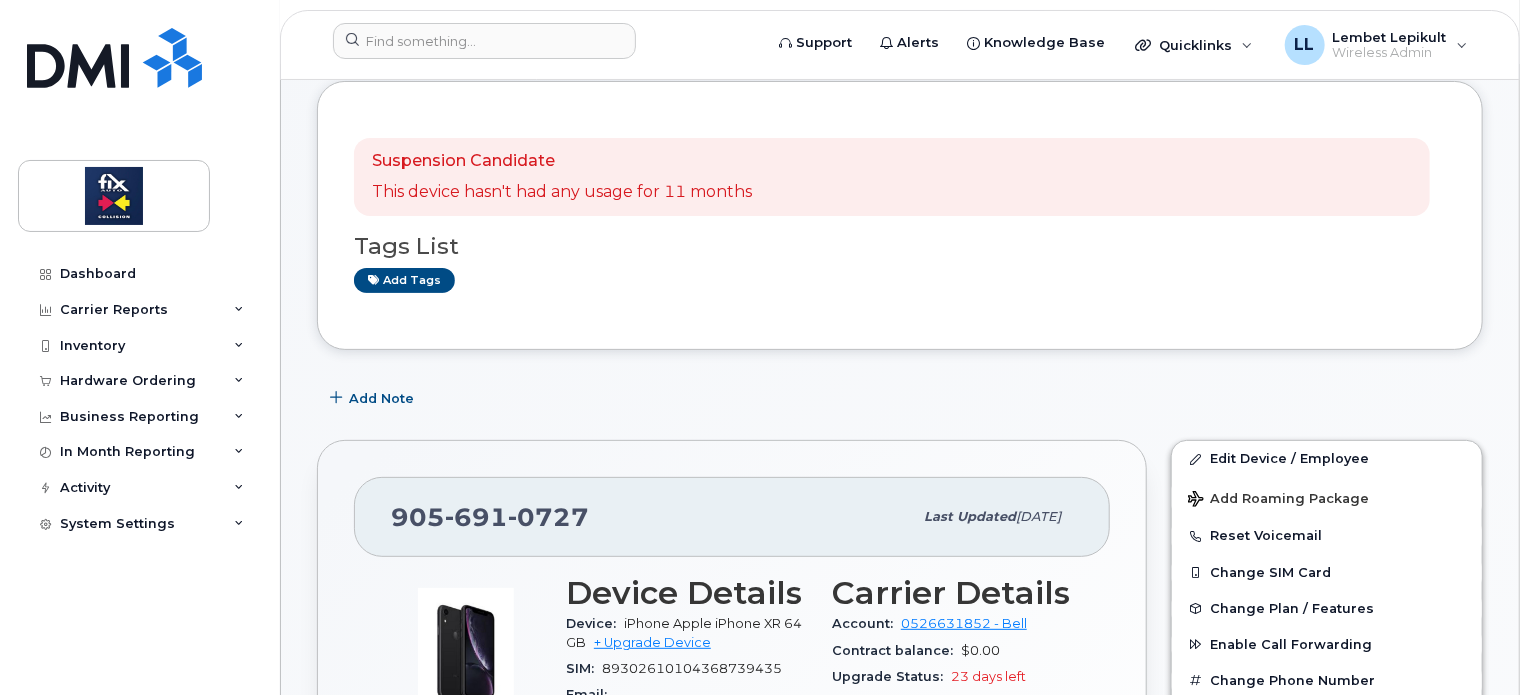 scroll, scrollTop: 0, scrollLeft: 0, axis: both 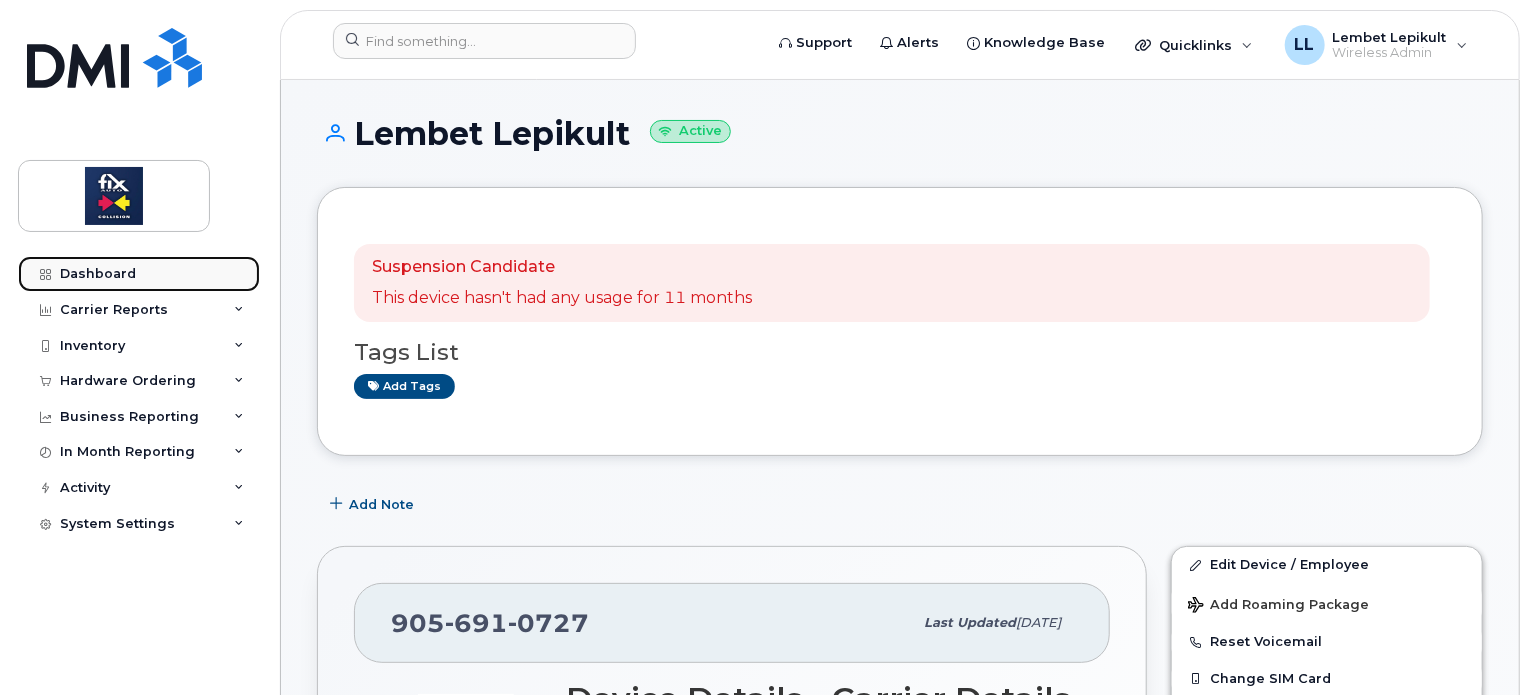 click on "Dashboard" at bounding box center [98, 274] 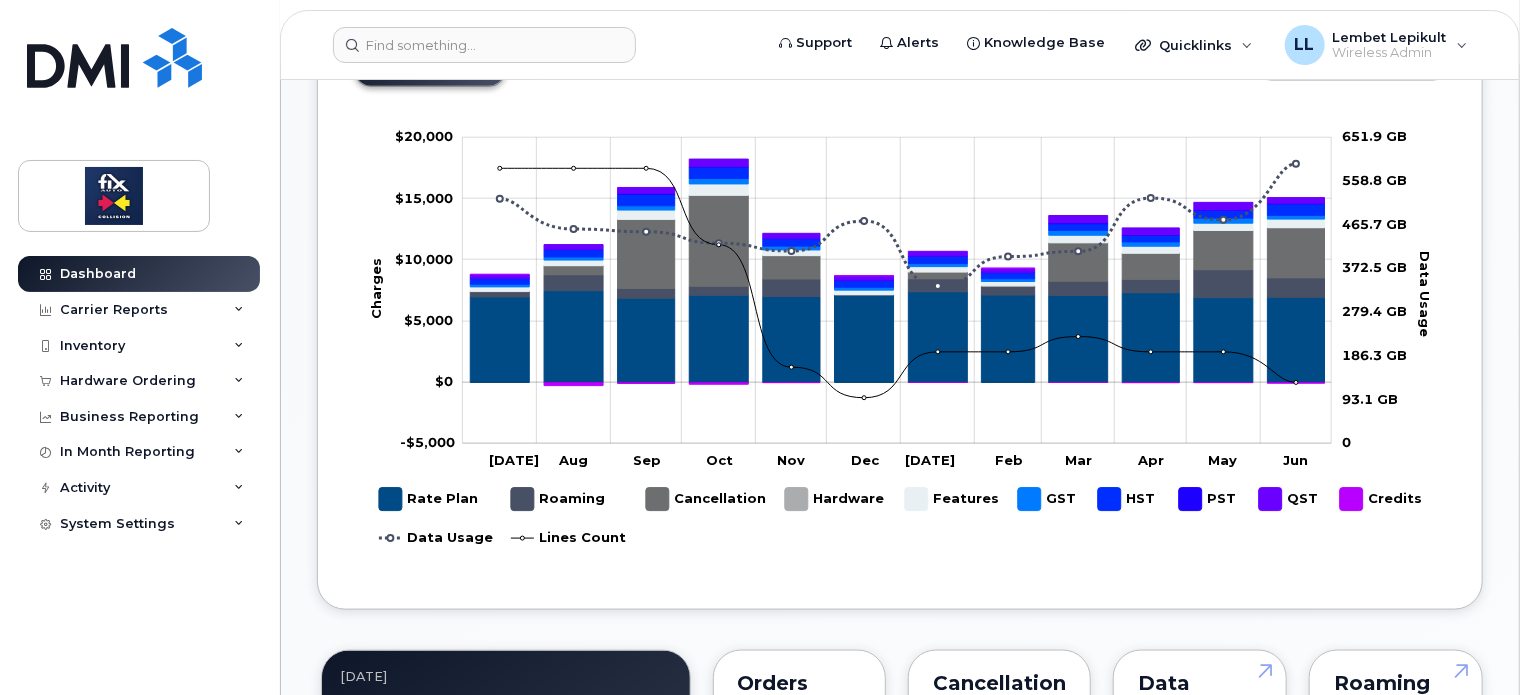 scroll, scrollTop: 1040, scrollLeft: 0, axis: vertical 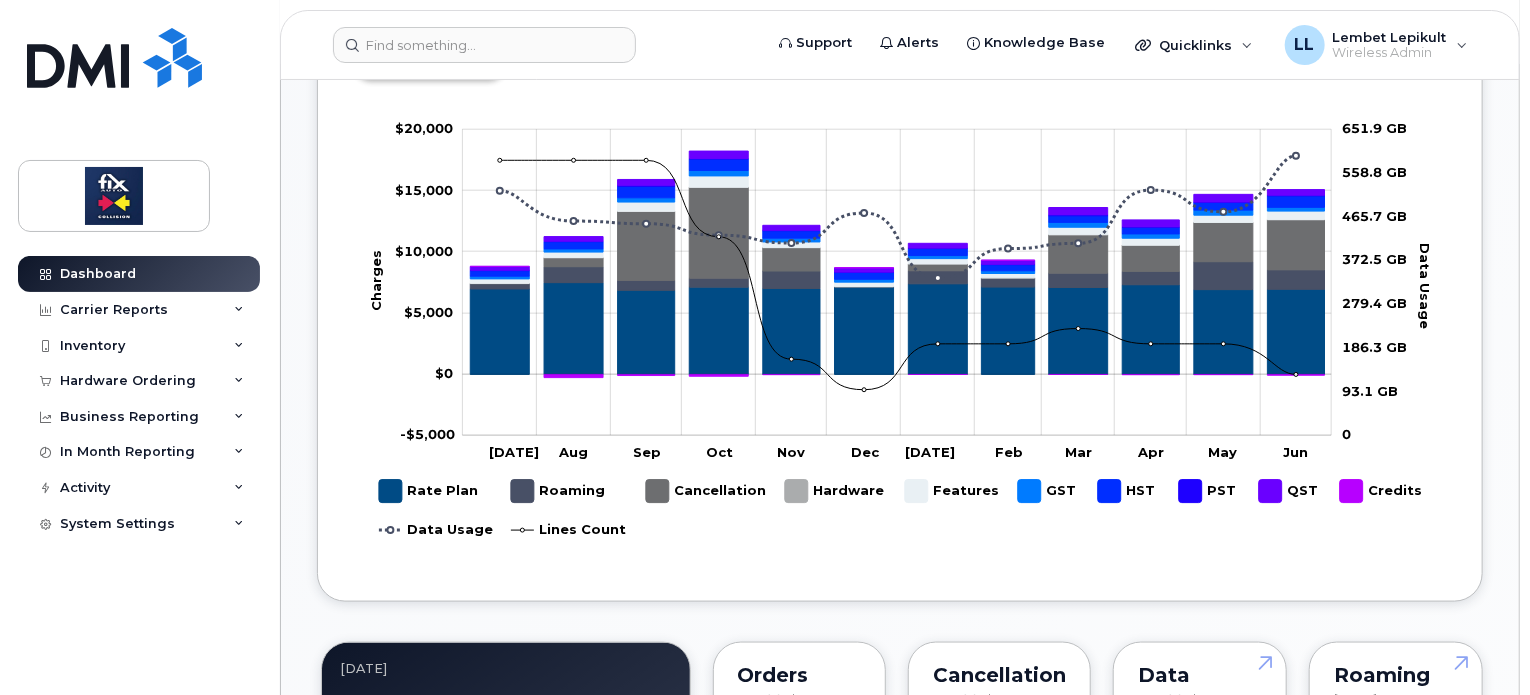 click on "Dashboard
June 2025 Billing Cycle Process  Waiting for Bill Files   details Approvals Managers Approved  0 of 0 Disputes Managerial Disputes  0 More Details
Mobility Devices
Active
162
9%
Suspended
14
8%
Suspend Candidates
12
Cancel Candidates
0
Pending Status
6
Data Conflicts
0
Mobility Charges
Compare To Last Year Zoom Out Charges $10,000 -$15,000 -$10,000 -$5,000 $0 $5,000 $10,000 $15,000 $20,000 $25,000 180 170 175 180 185 190 195 200 205 186.3 GB -200,000,000,000.0 Bytes -100,000,000,000.0 Bytes 0 93.1 GB 186.3 GB 279.4 GB 372.5 GB 465.7 GB 558.8 GB 651.9 GB 745.1 GB Data Usage L Jul Aug Sep Oct Nov Dec Jan 2025 Feb Mar Apr May Jun Jul Aug Rate Plan Roaming Cancellation Hardware Features GST HST PST QST Credits Data Usage Lines Count             June 2025,  184 Lines
Rate Plan
$6,956
Cancellation" at bounding box center [900, 758] 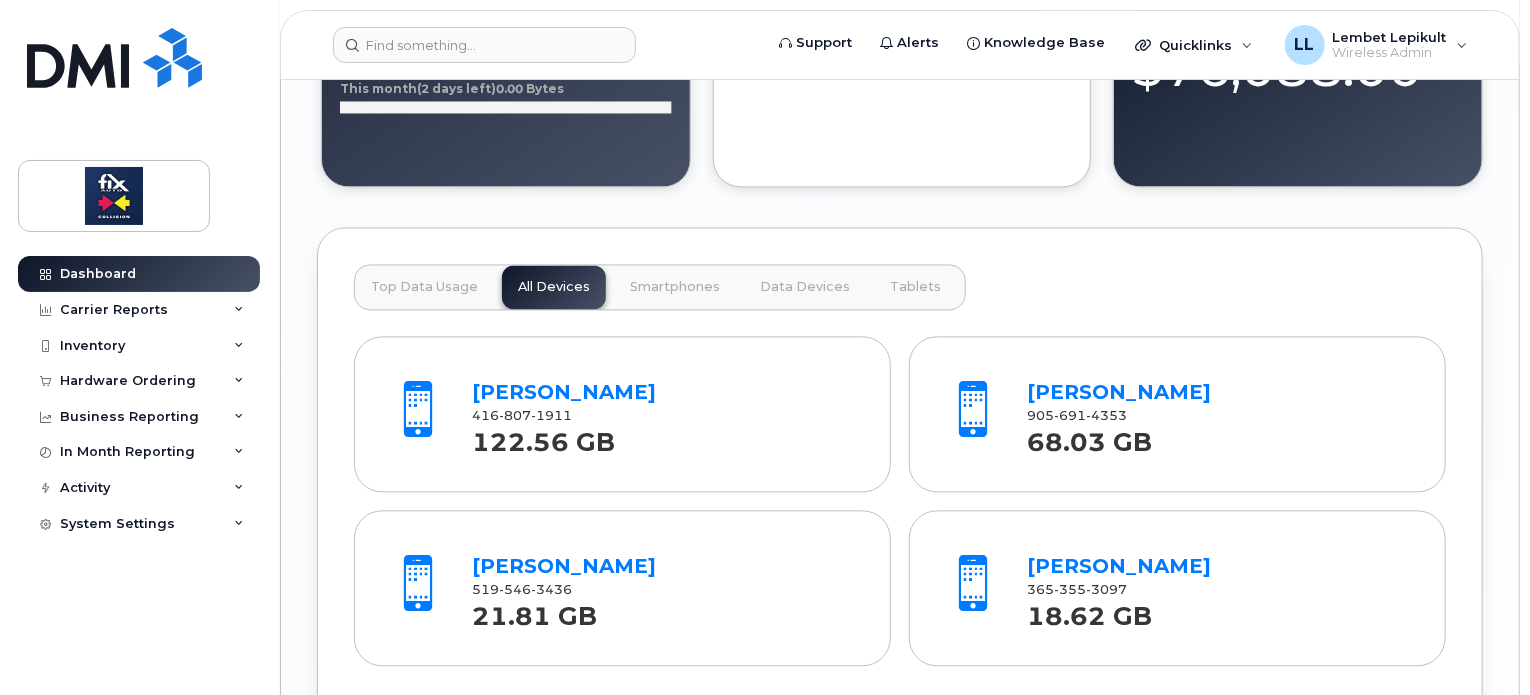 scroll, scrollTop: 2000, scrollLeft: 0, axis: vertical 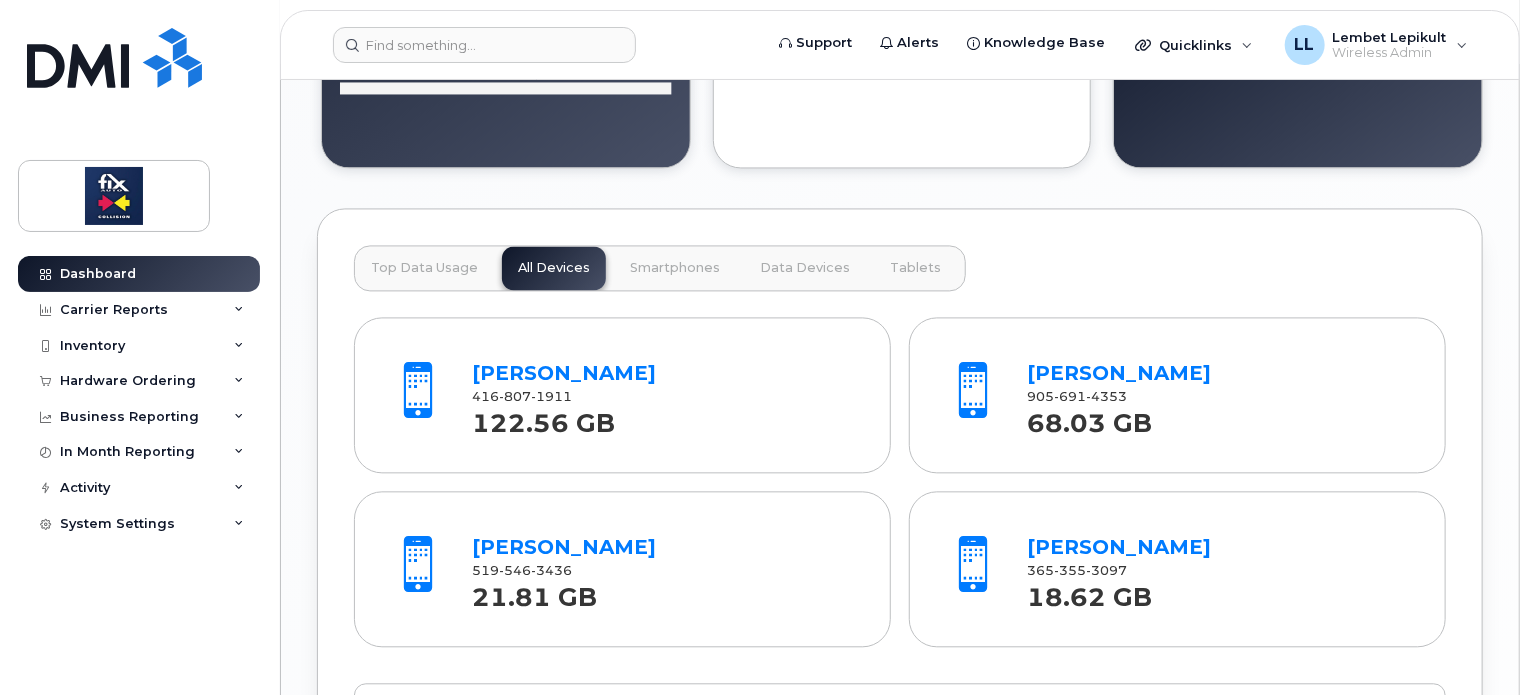 click on "Top Data Usage" at bounding box center (424, 268) 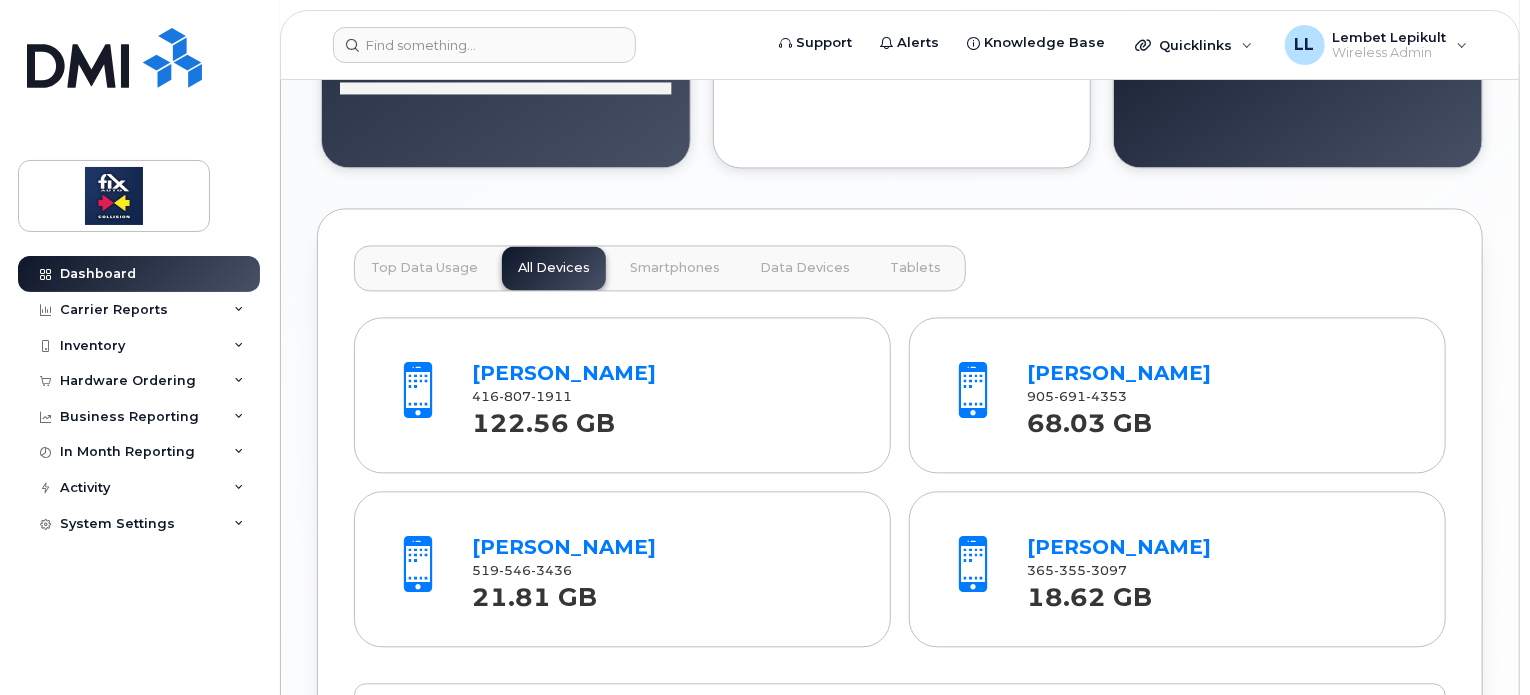 type 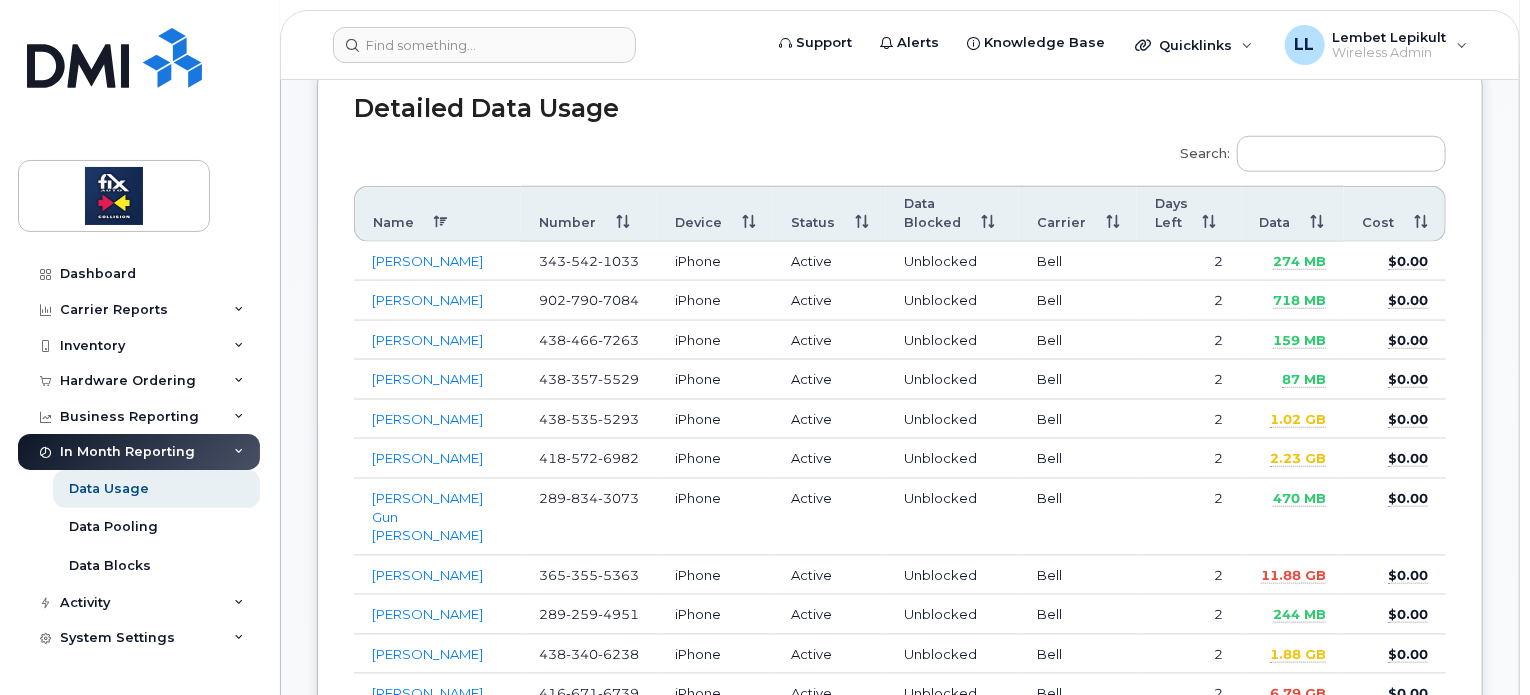 scroll, scrollTop: 785, scrollLeft: 0, axis: vertical 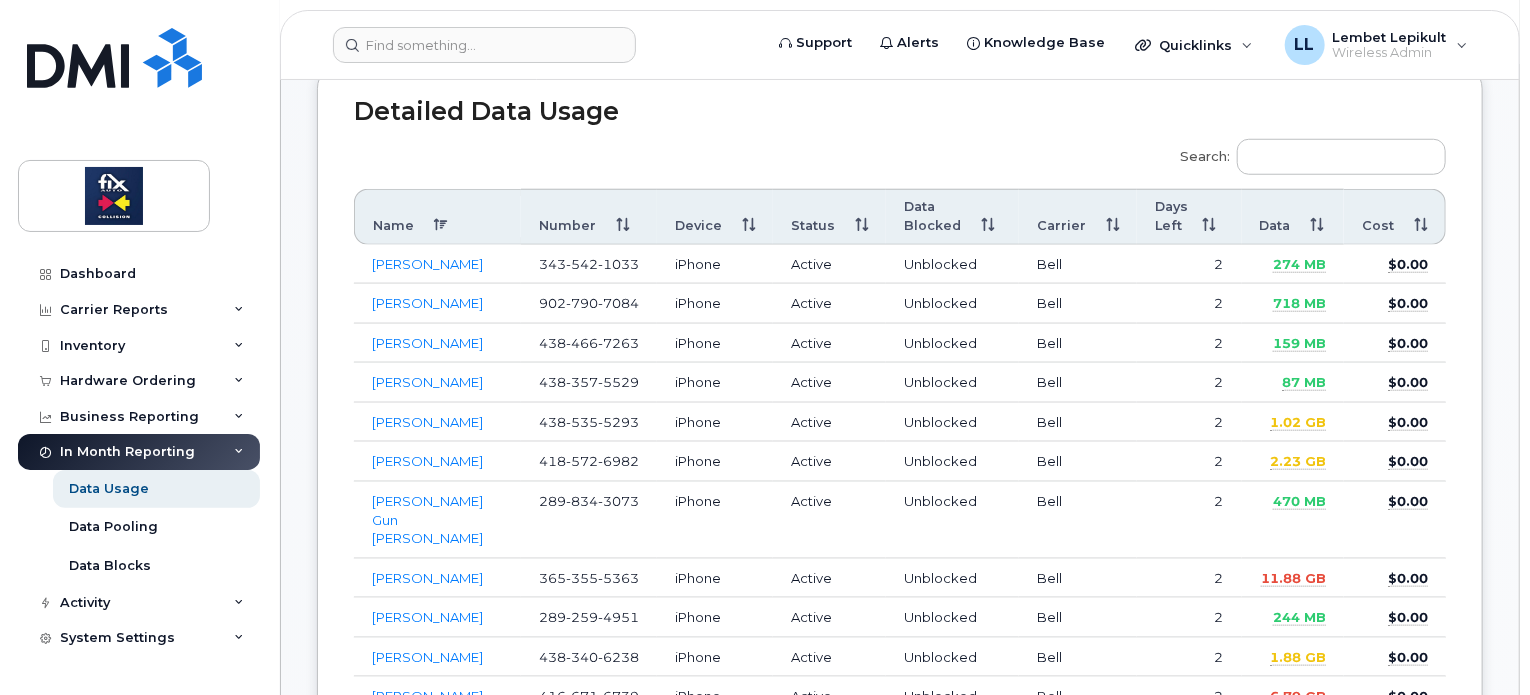 click on "Data" at bounding box center (1293, 217) 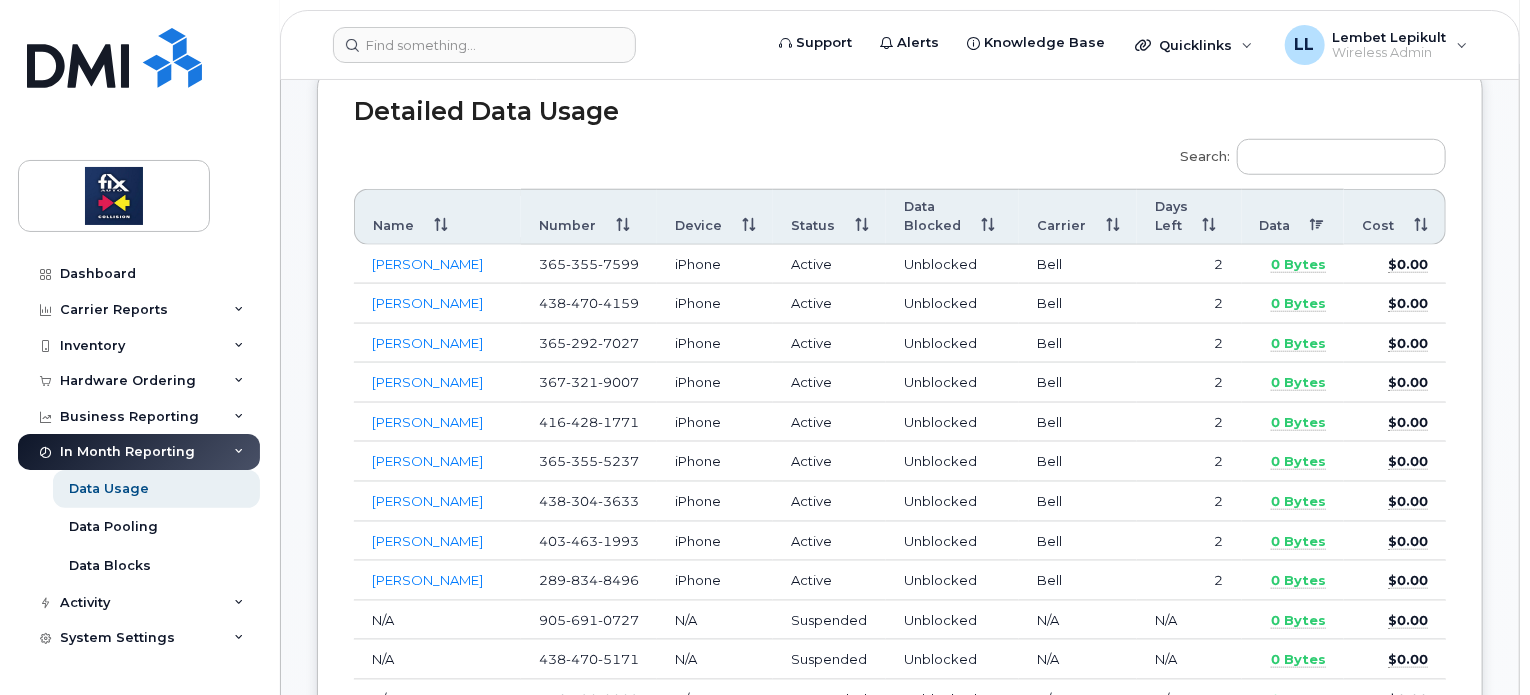 click on "Data" at bounding box center [1293, 217] 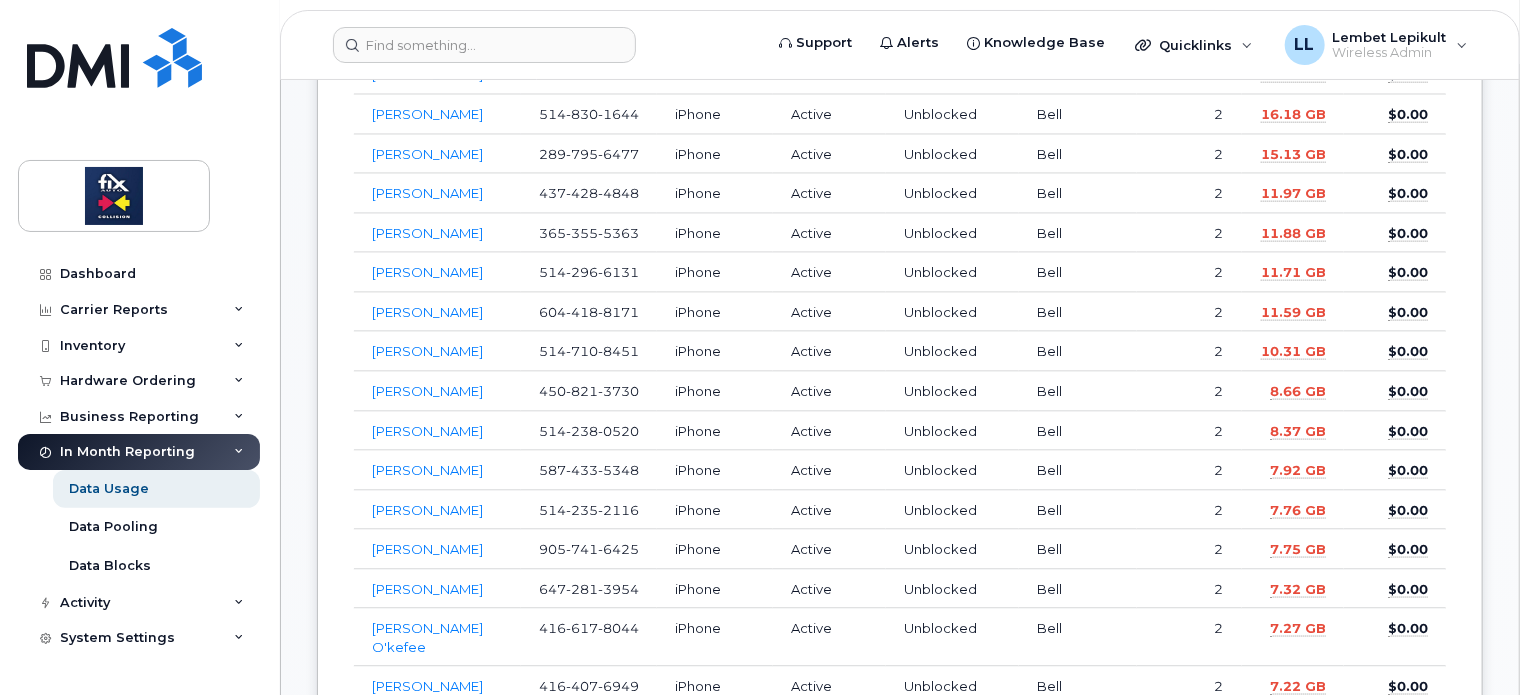 scroll, scrollTop: 1225, scrollLeft: 0, axis: vertical 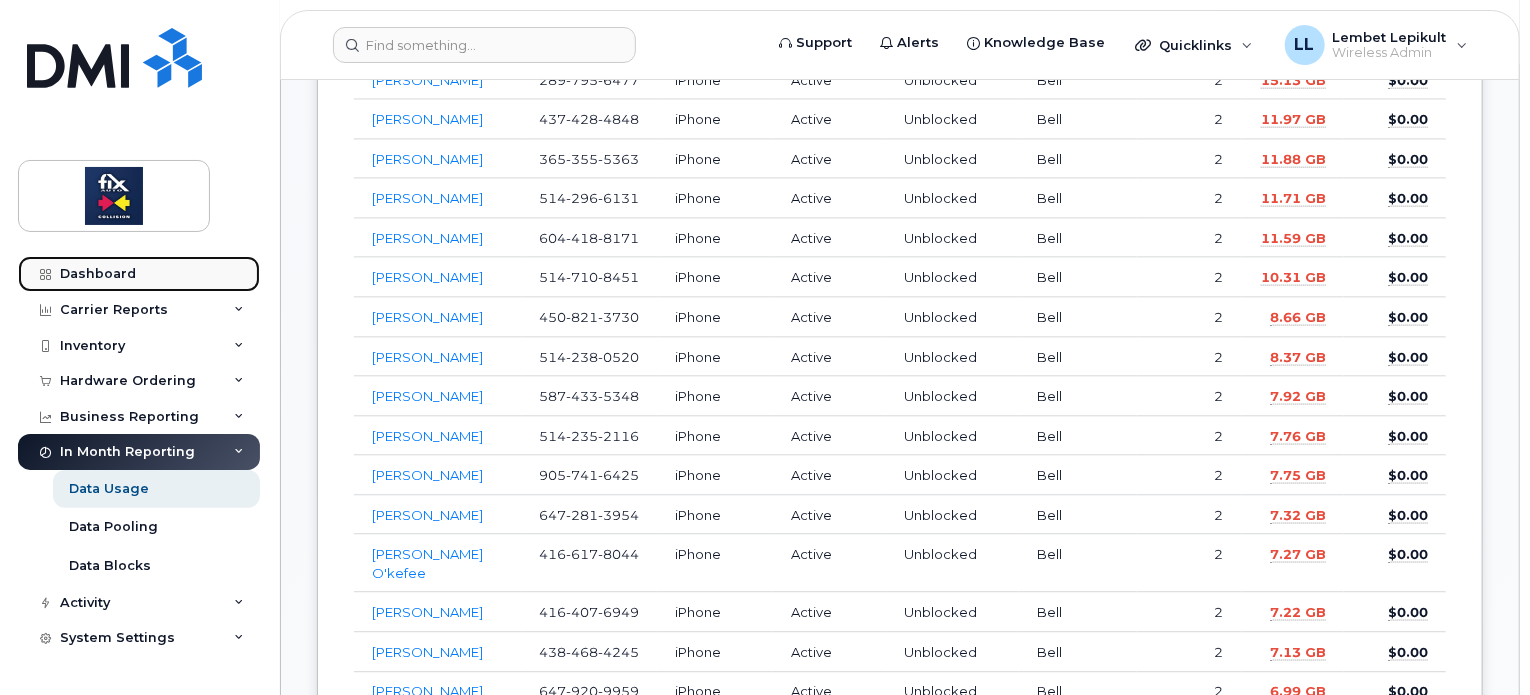 click on "Dashboard" at bounding box center [98, 274] 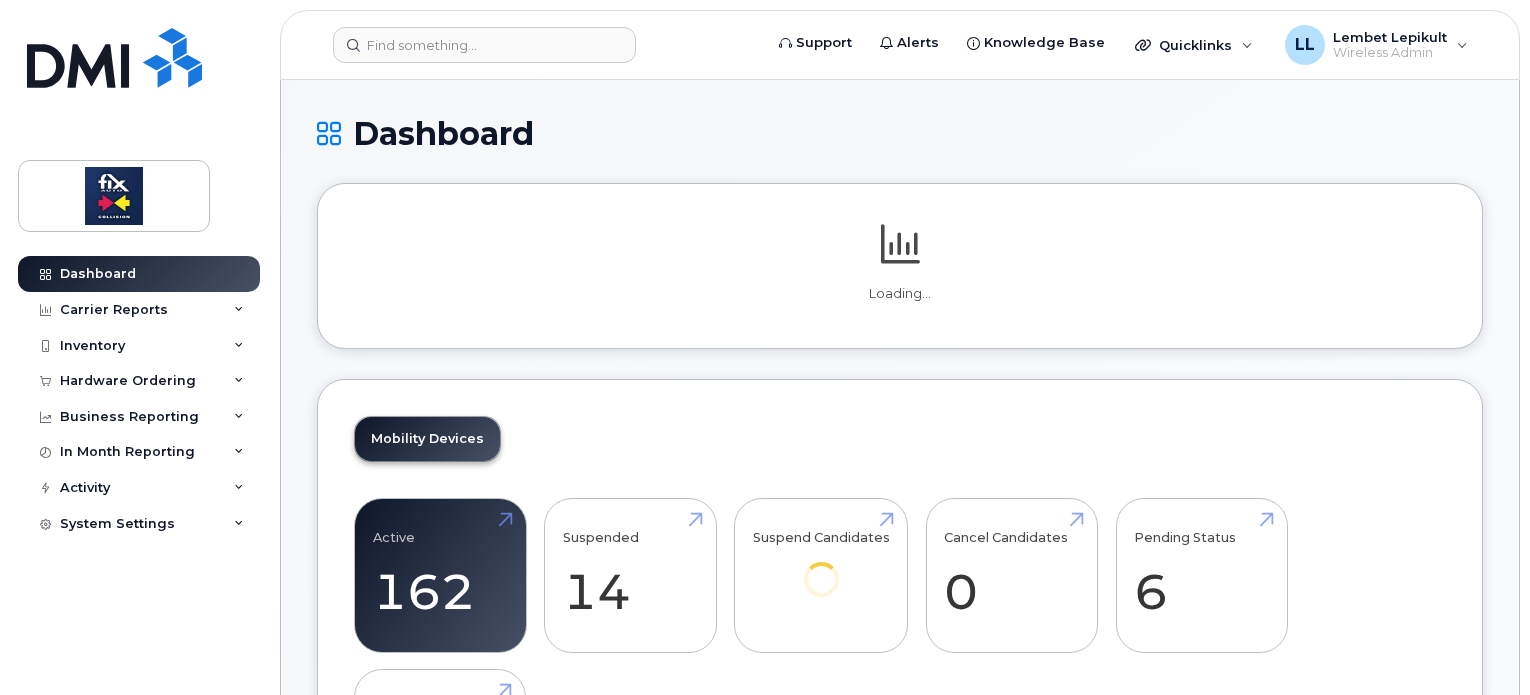 scroll, scrollTop: 0, scrollLeft: 0, axis: both 